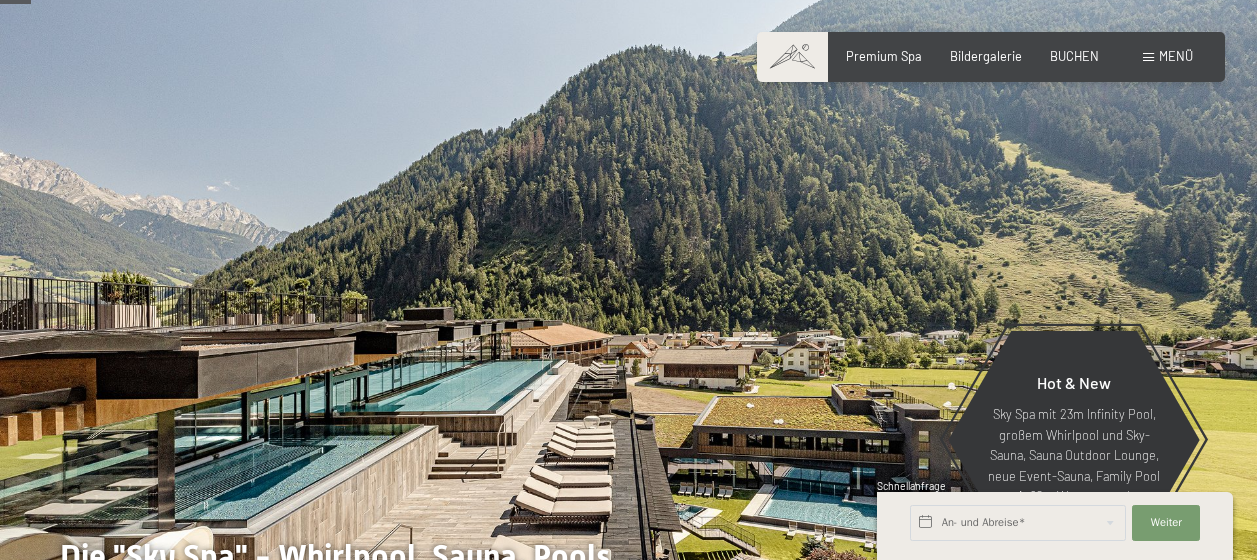 scroll, scrollTop: 200, scrollLeft: 0, axis: vertical 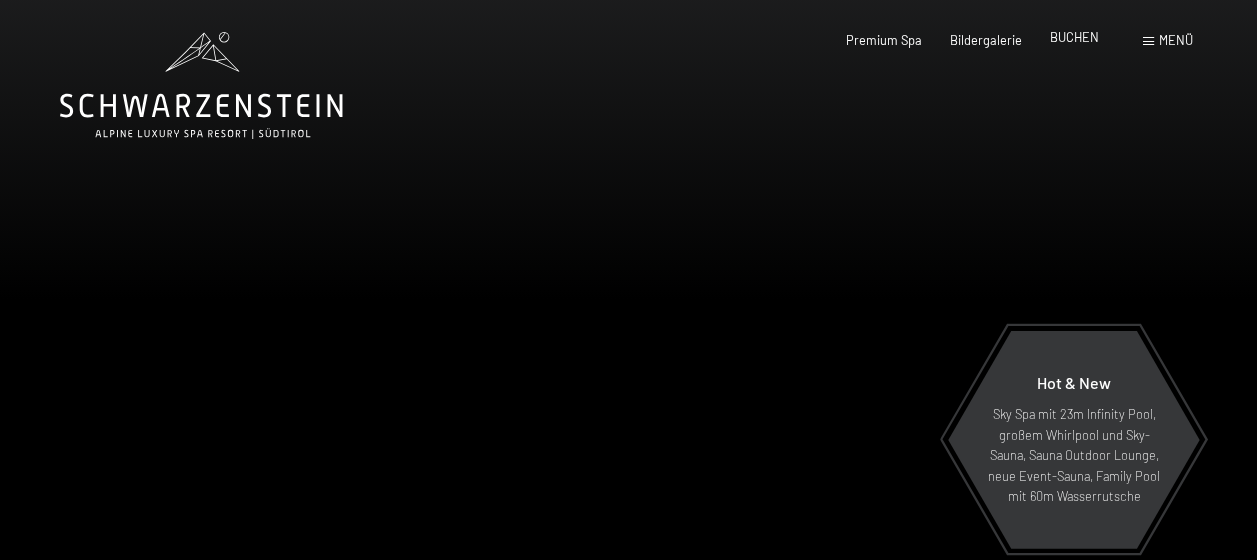click on "BUCHEN" at bounding box center [1074, 37] 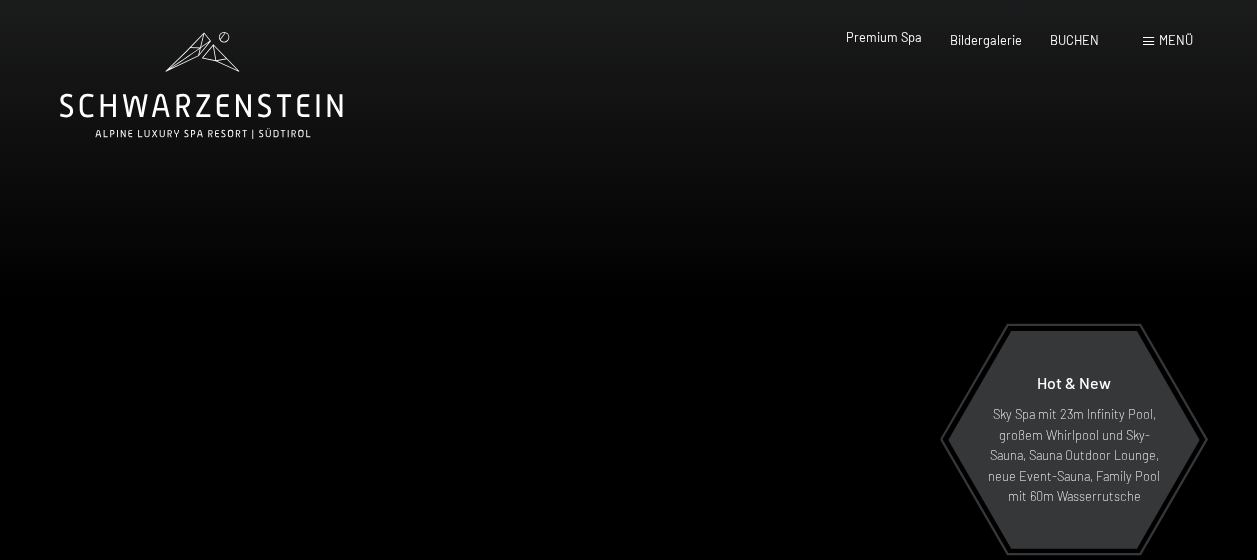 click on "Premium Spa" at bounding box center [884, 37] 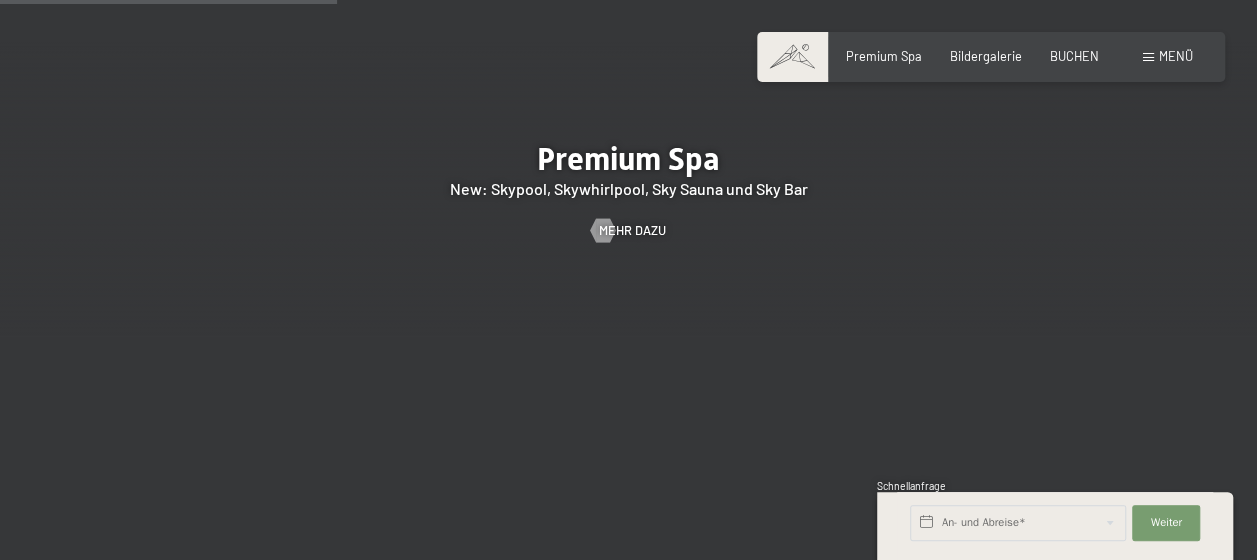 scroll, scrollTop: 2300, scrollLeft: 0, axis: vertical 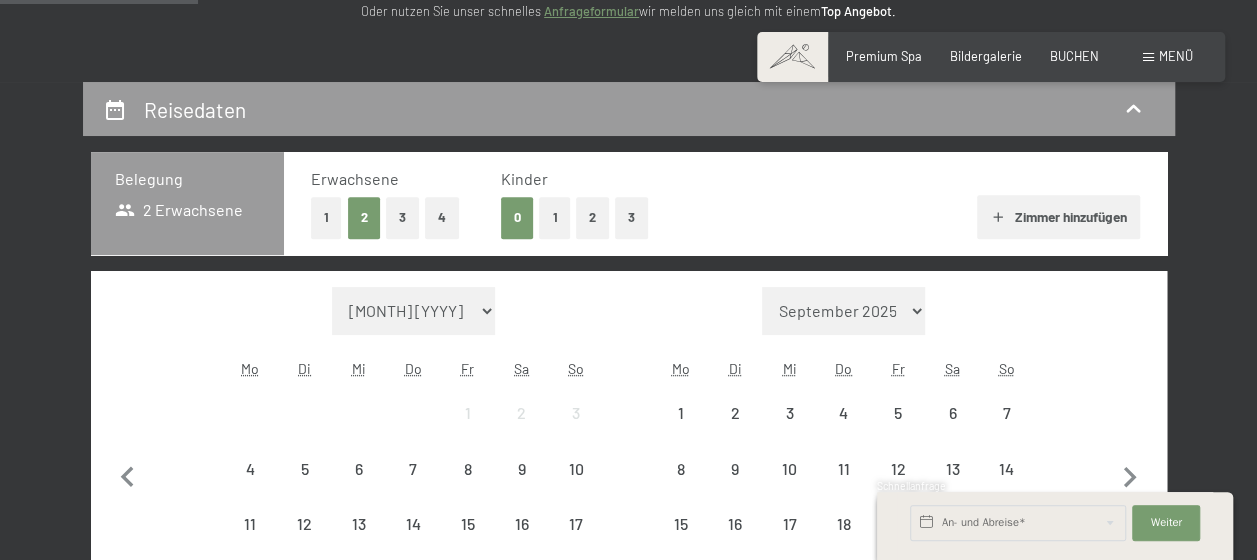 click on "[MONTH] [YYYY] [MONTH] [YYYY] [MONTH] [YYYY] [MONTH] [YYYY] [MONTH] [YYYY] [MONTH] [YYYY] [MONTH] [YYYY] [MONTH] [YYYY] [MONTH] [YYYY] [MONTH] [YYYY] [MONTH] [YYYY] [MONTH] [YYYY] [MONTH] [YYYY] [MONTH] [YYYY] [MONTH] [YYYY] [MONTH] [YYYY] [MONTH] [YYYY] [MONTH] [YYYY] [MONTH] [YYYY] [MONTH] [YYYY] [MONTH] [YYYY] [MONTH] [YYYY] [MONTH] [YYYY] [MONTH] [YYYY] [MONTH] [YYYY]" at bounding box center [413, 311] 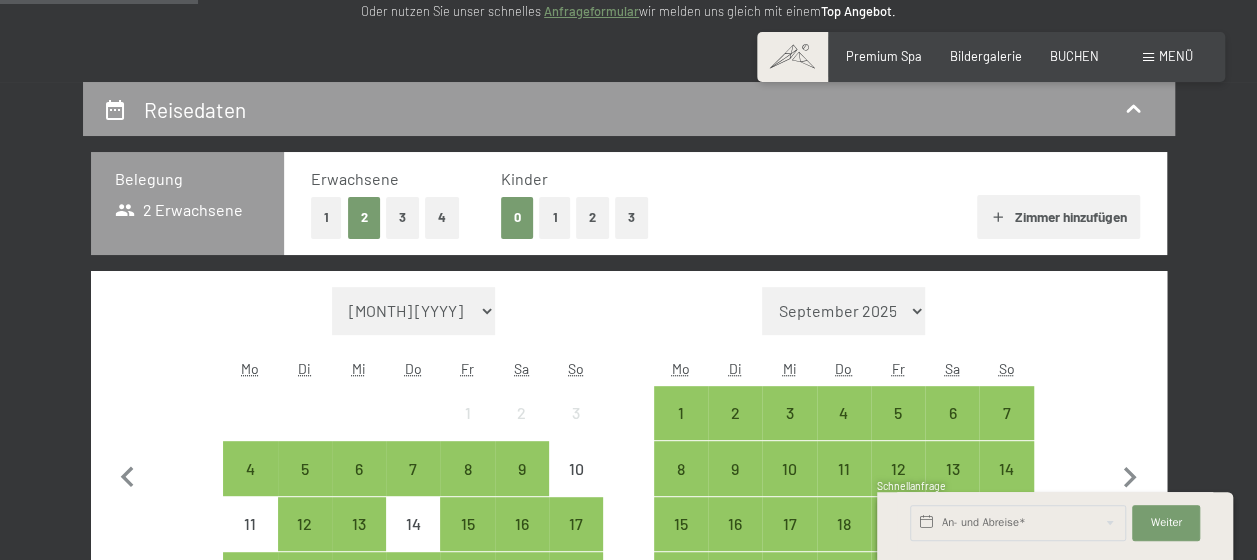 click on "[MONTH] [YYYY] [MONTH] [YYYY] [MONTH] [YYYY] [MONTH] [YYYY] [MONTH] [YYYY] [MONTH] [YYYY] [MONTH] [YYYY] [MONTH] [YYYY] [MONTH] [YYYY] [MONTH] [YYYY] [MONTH] [YYYY] [MONTH] [YYYY] [MONTH] [YYYY] [MONTH] [YYYY] [MONTH] [YYYY] [MONTH] [YYYY] [MONTH] [YYYY] [MONTH] [YYYY] [MONTH] [YYYY] [MONTH] [YYYY] [MONTH] [YYYY] [MONTH] [YYYY] [MONTH] [YYYY] [MONTH] [YYYY] [MONTH] [YYYY]" at bounding box center (413, 311) 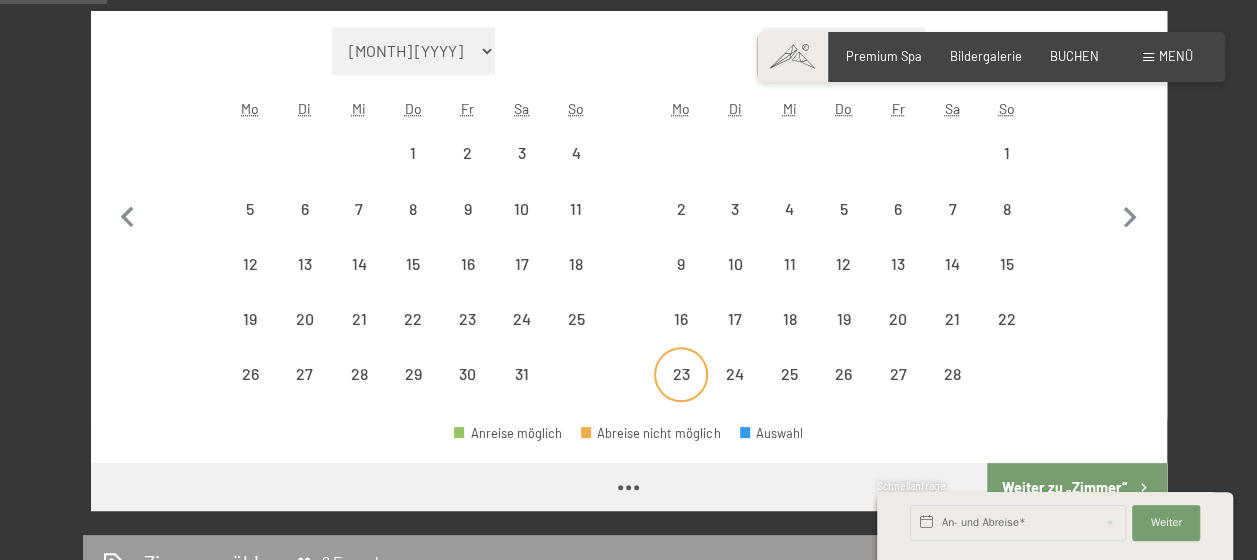 scroll, scrollTop: 500, scrollLeft: 0, axis: vertical 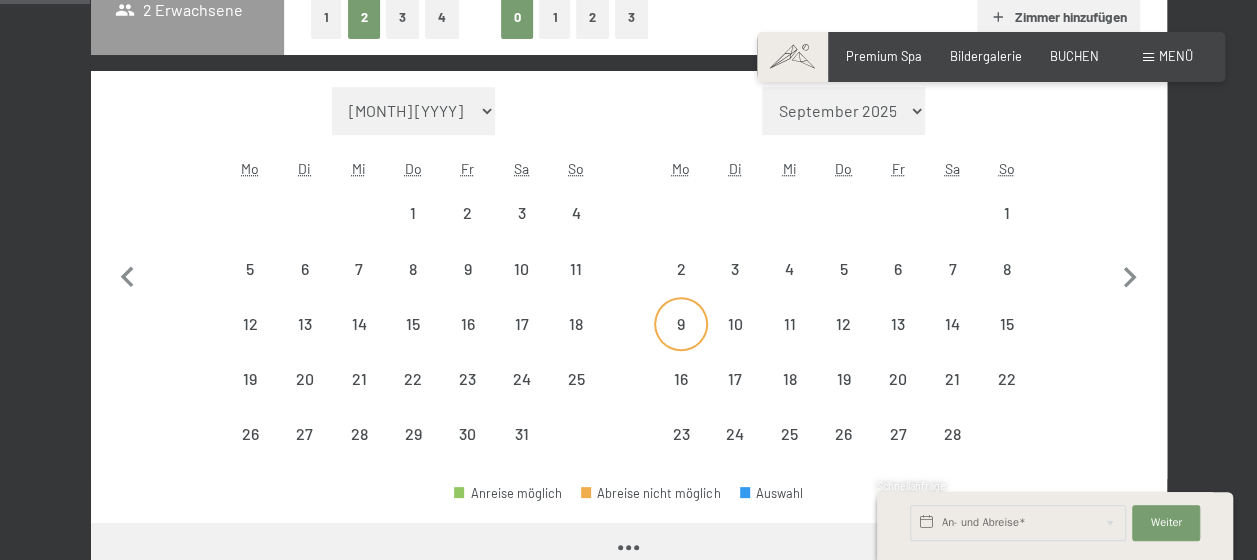 select on "[YYYY]-[MM]-[DD]" 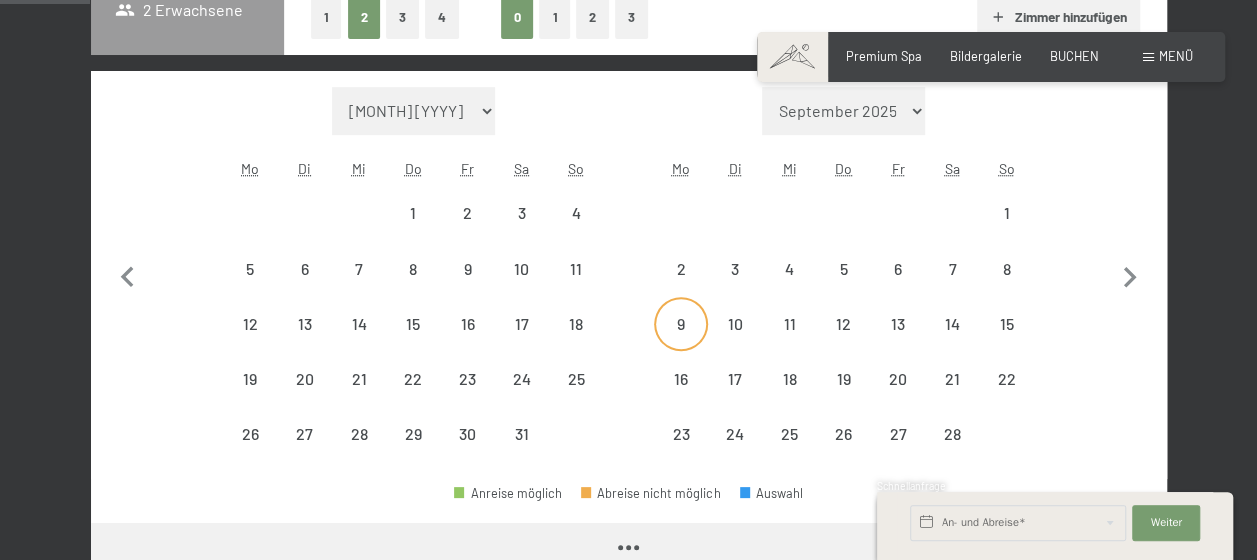 select on "[YYYY]-[MM]-[DD]" 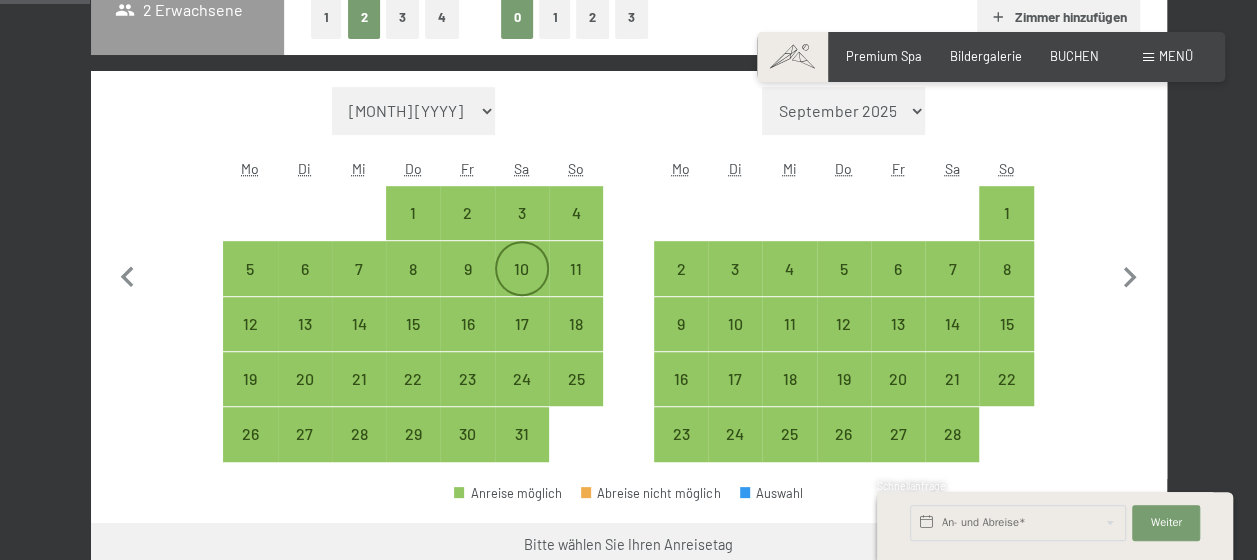 click on "10" at bounding box center [522, 286] 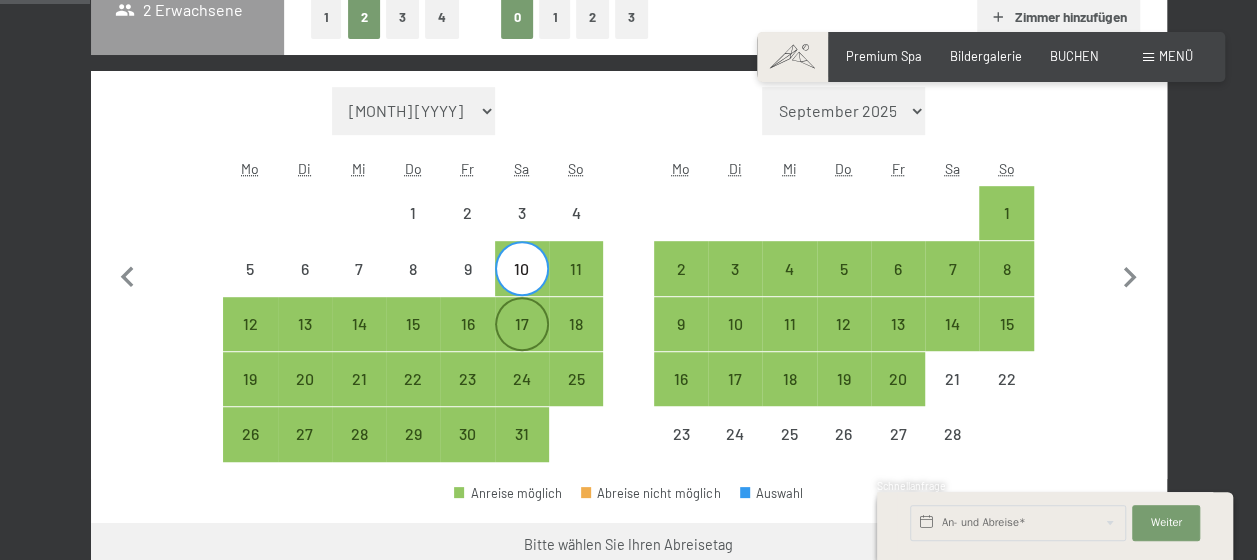 click on "17" at bounding box center (522, 341) 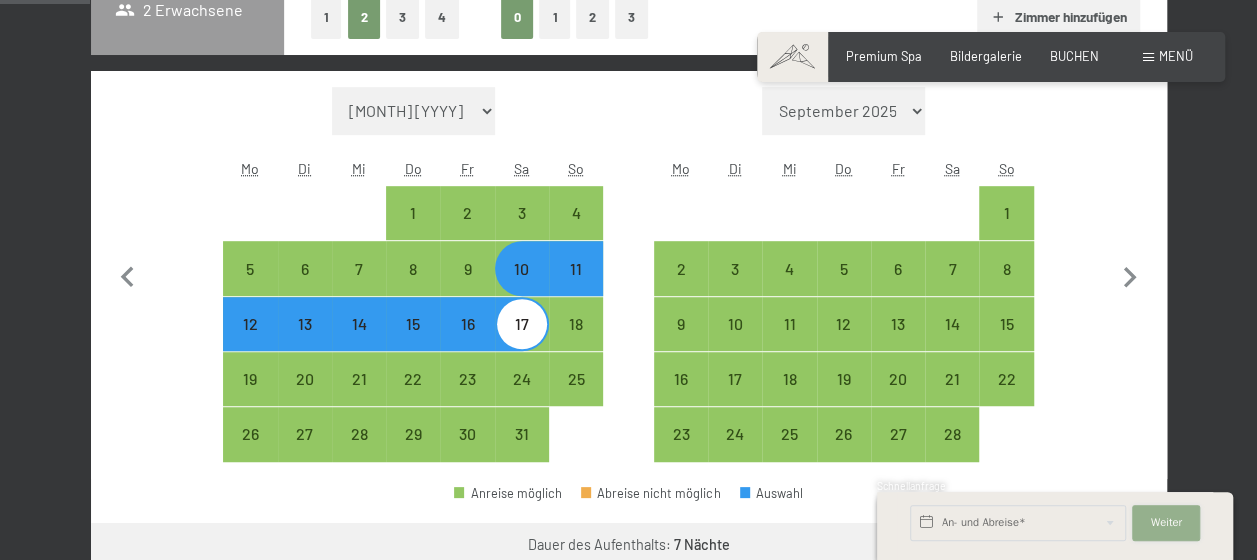 click on "Weiter" at bounding box center [1166, 523] 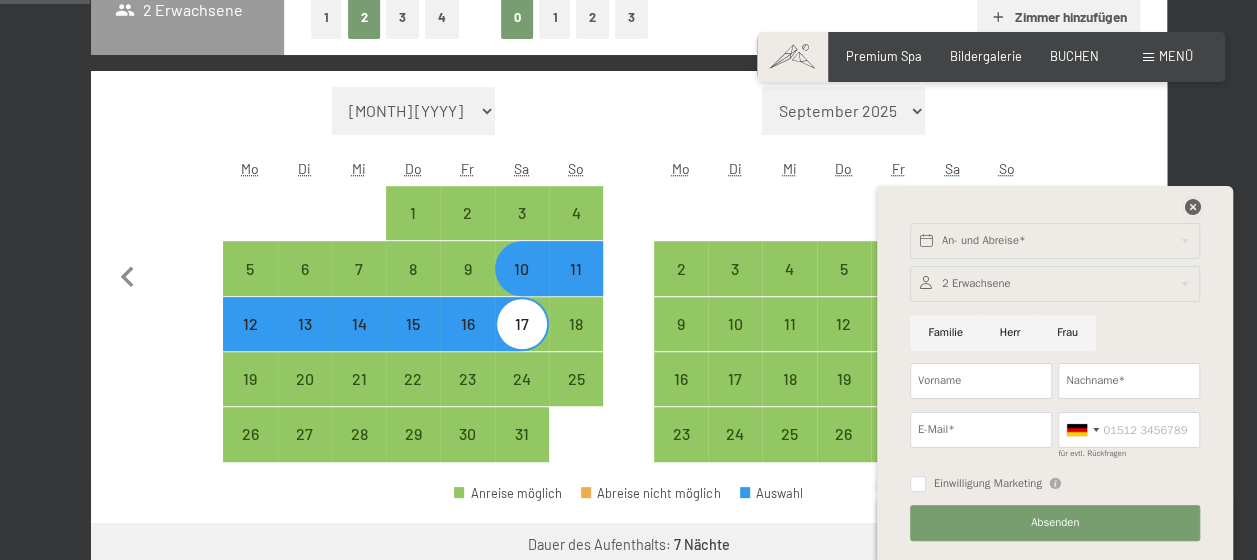 click at bounding box center (1192, 207) 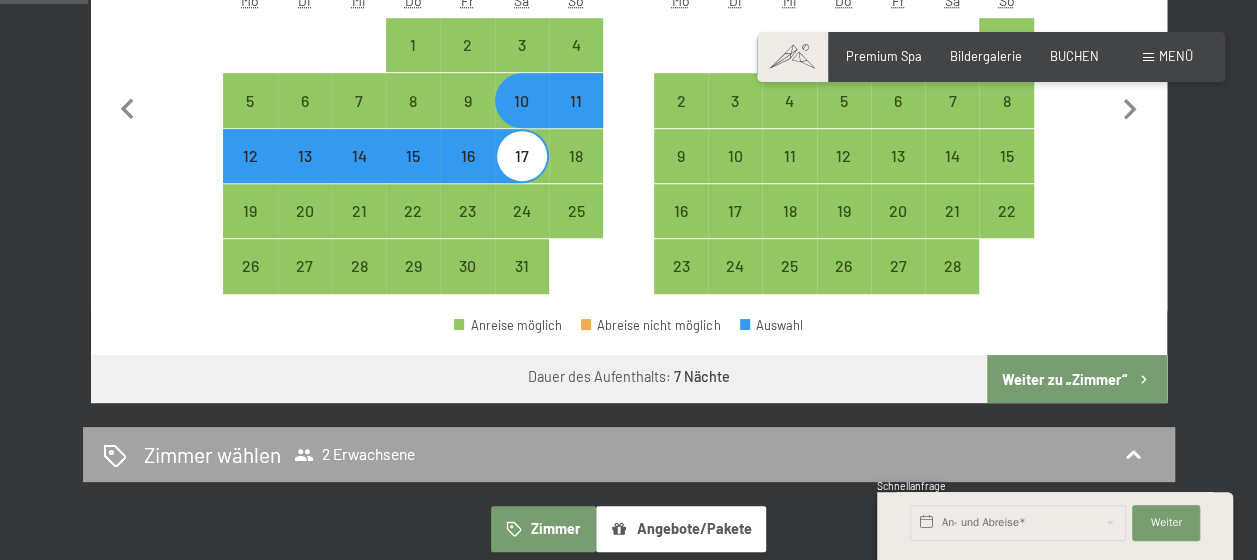 scroll, scrollTop: 700, scrollLeft: 0, axis: vertical 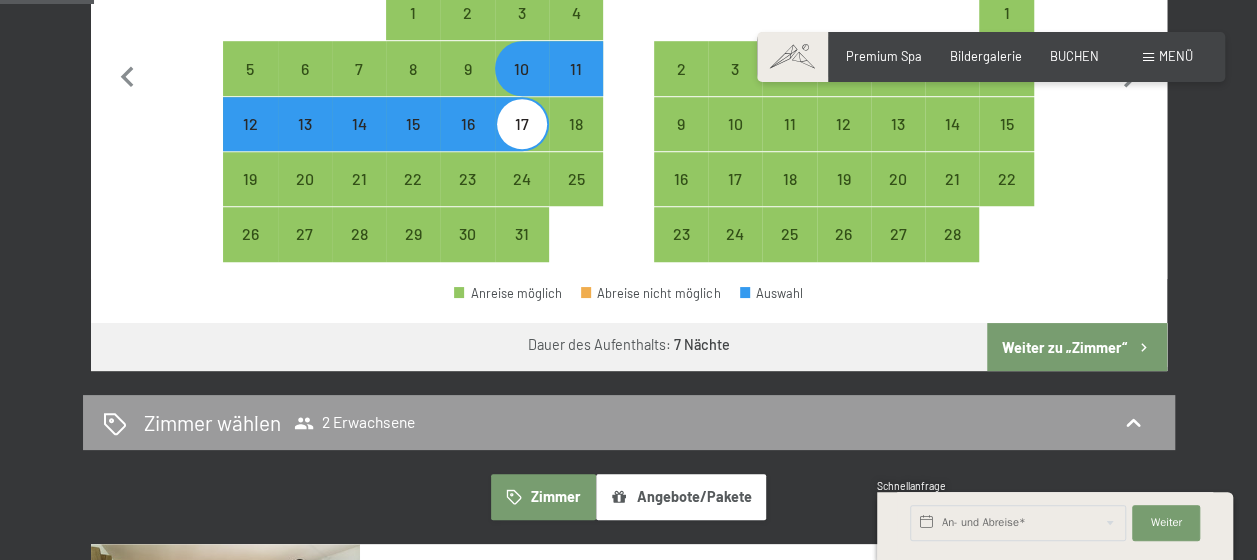 click on "Weiter zu „Zimmer“" at bounding box center [1076, 347] 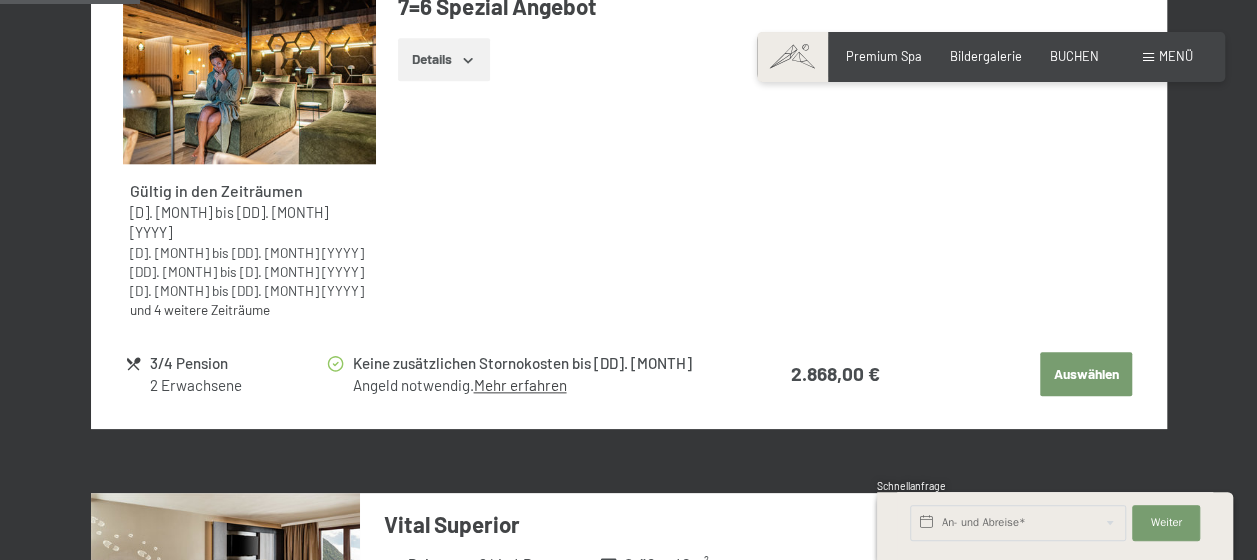 scroll, scrollTop: 582, scrollLeft: 0, axis: vertical 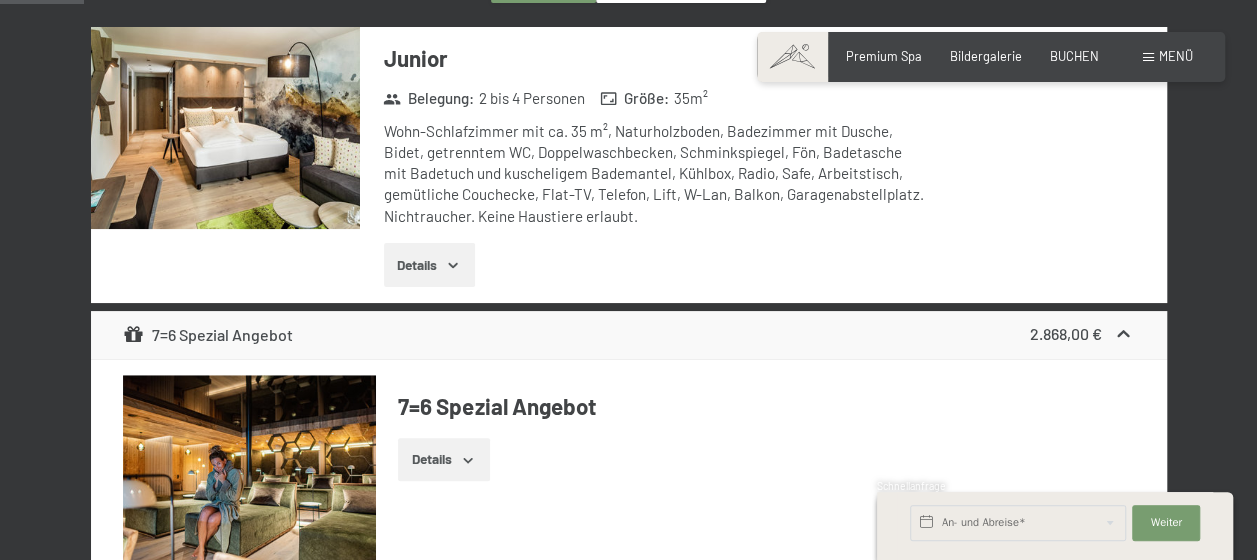 click at bounding box center [225, 128] 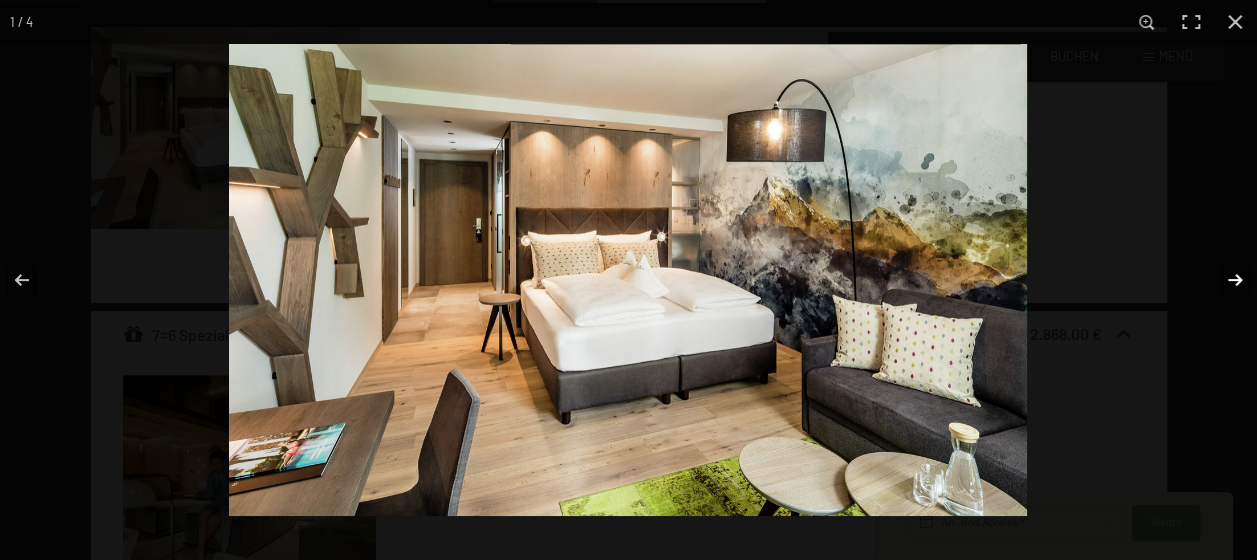 click at bounding box center (1222, 280) 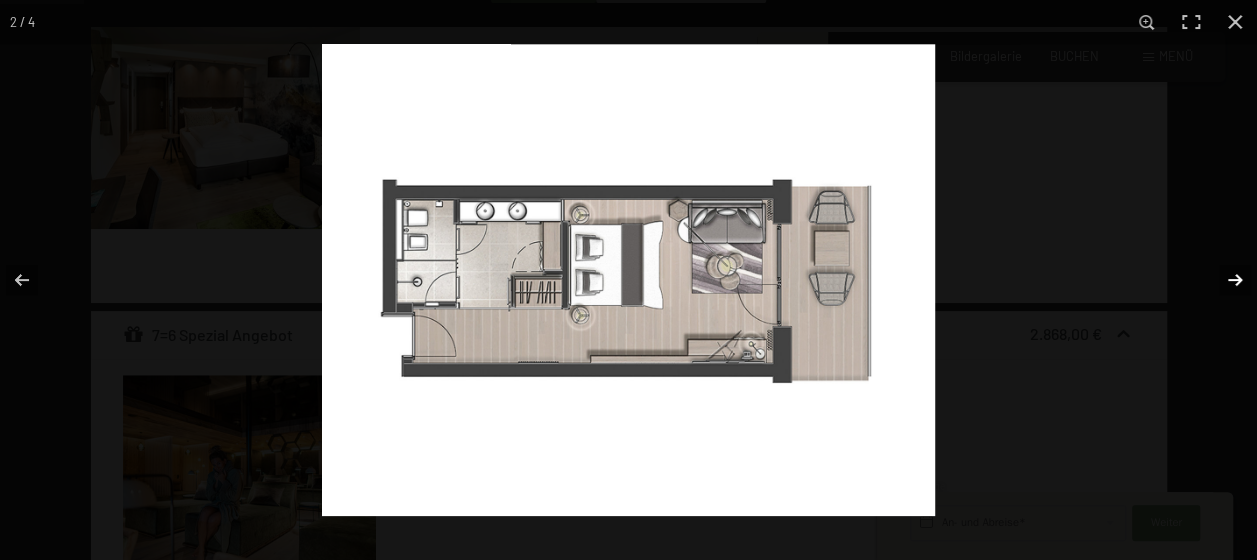 click at bounding box center [1222, 280] 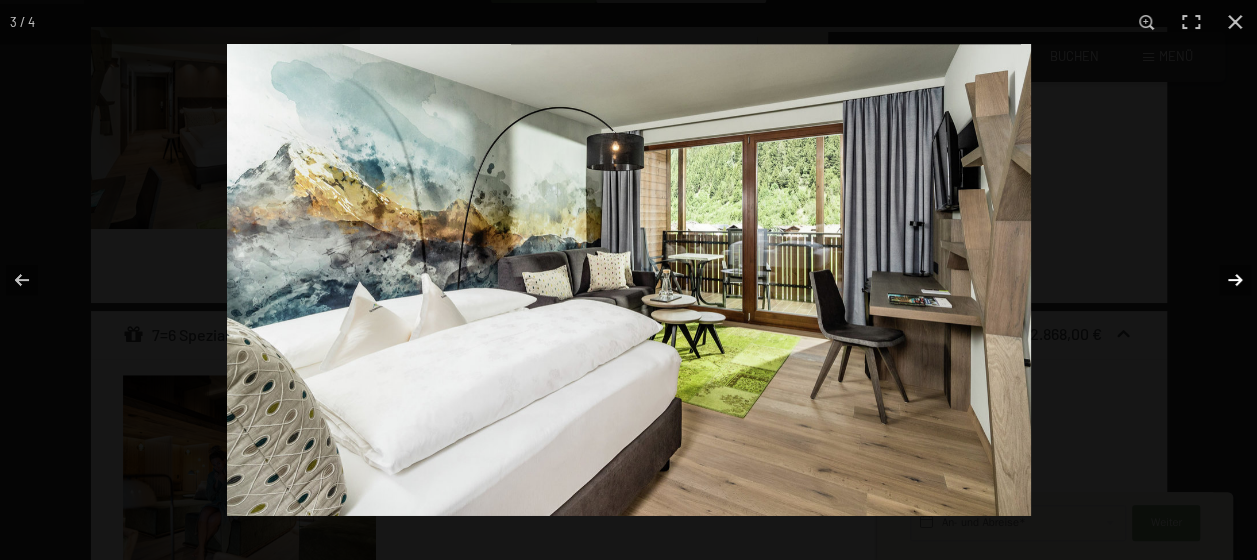 click at bounding box center [1222, 280] 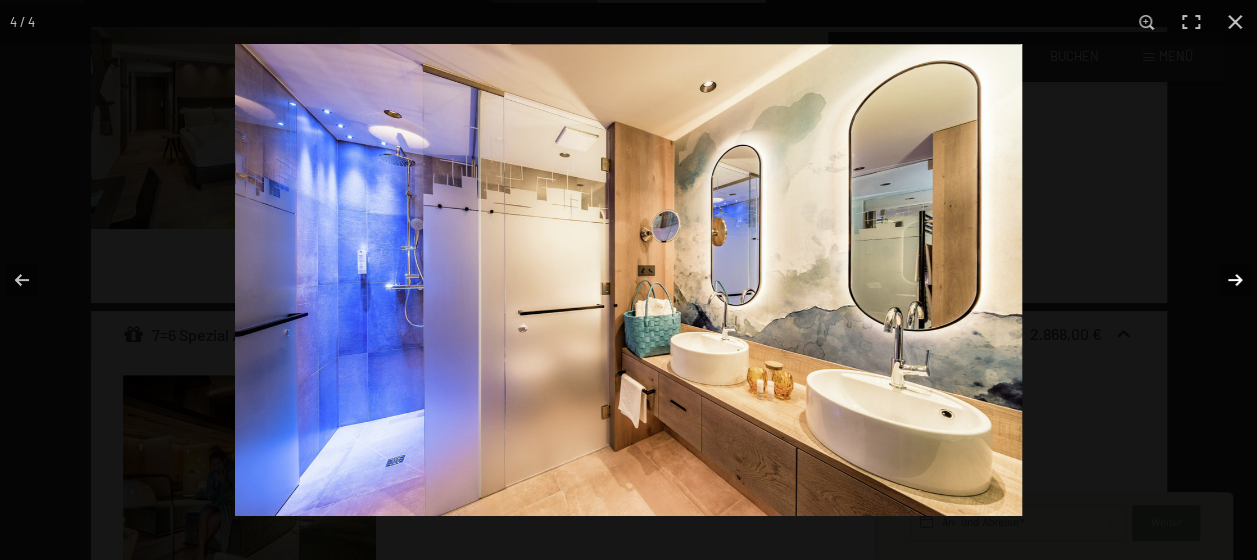 click at bounding box center (1222, 280) 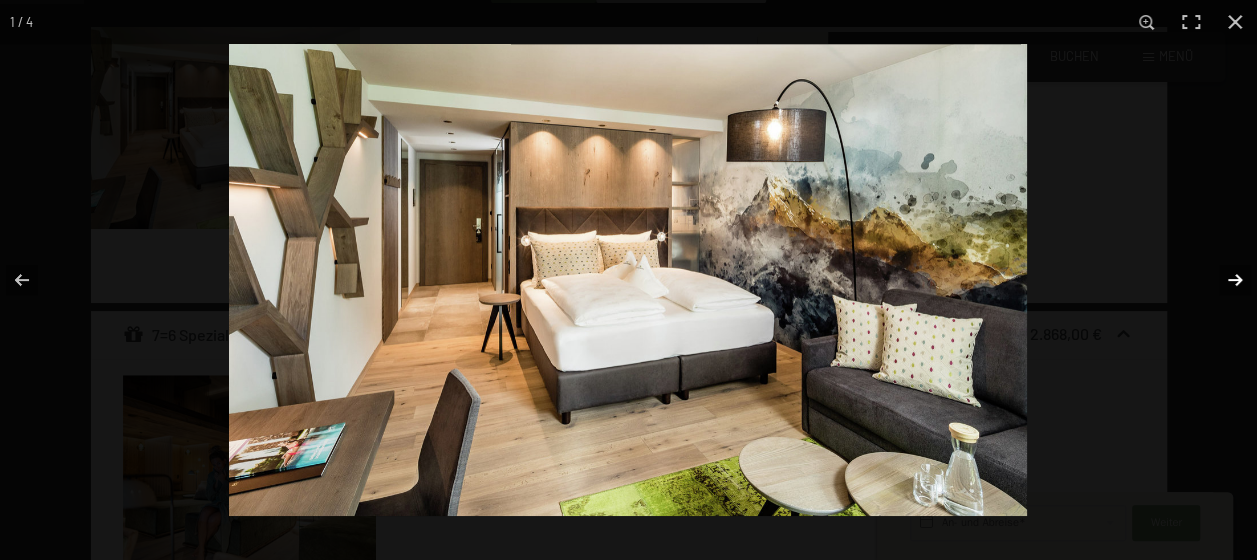 click at bounding box center (1222, 280) 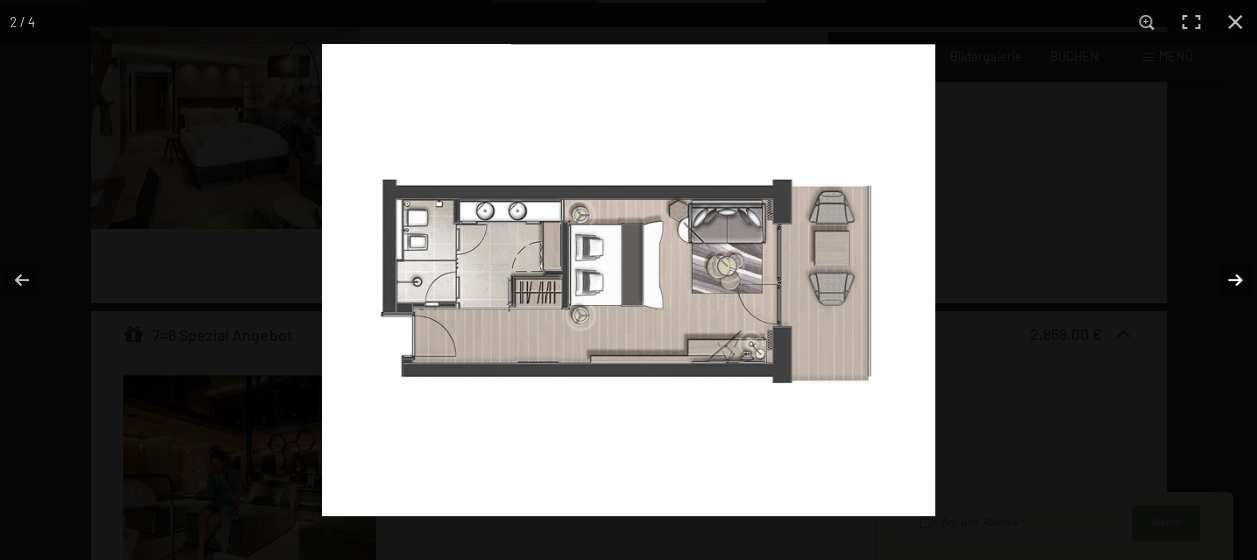click at bounding box center (1222, 280) 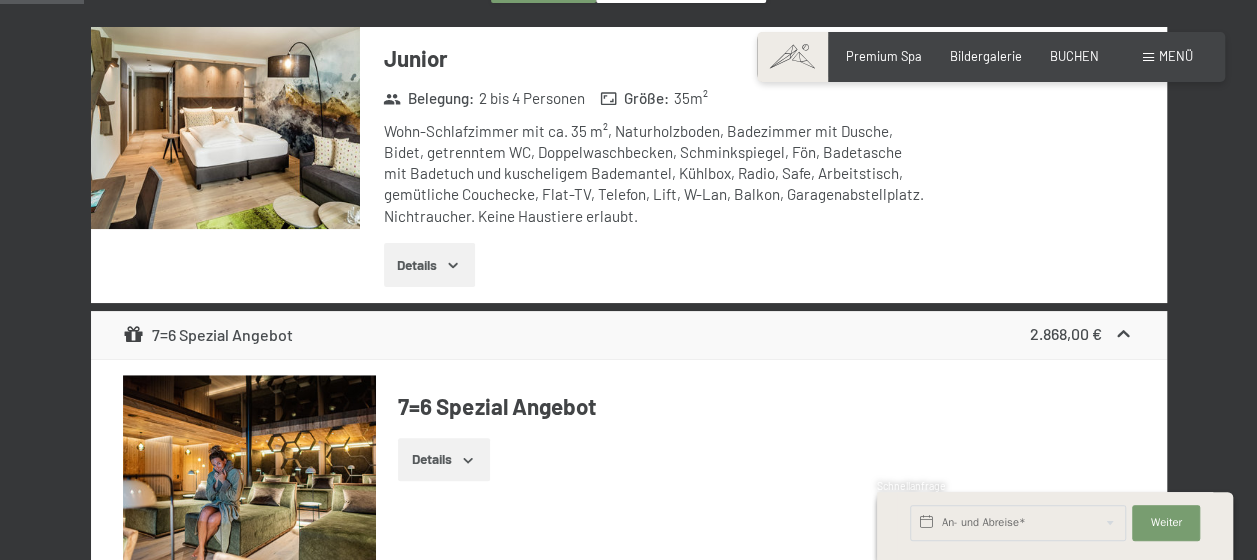 click at bounding box center [0, 0] 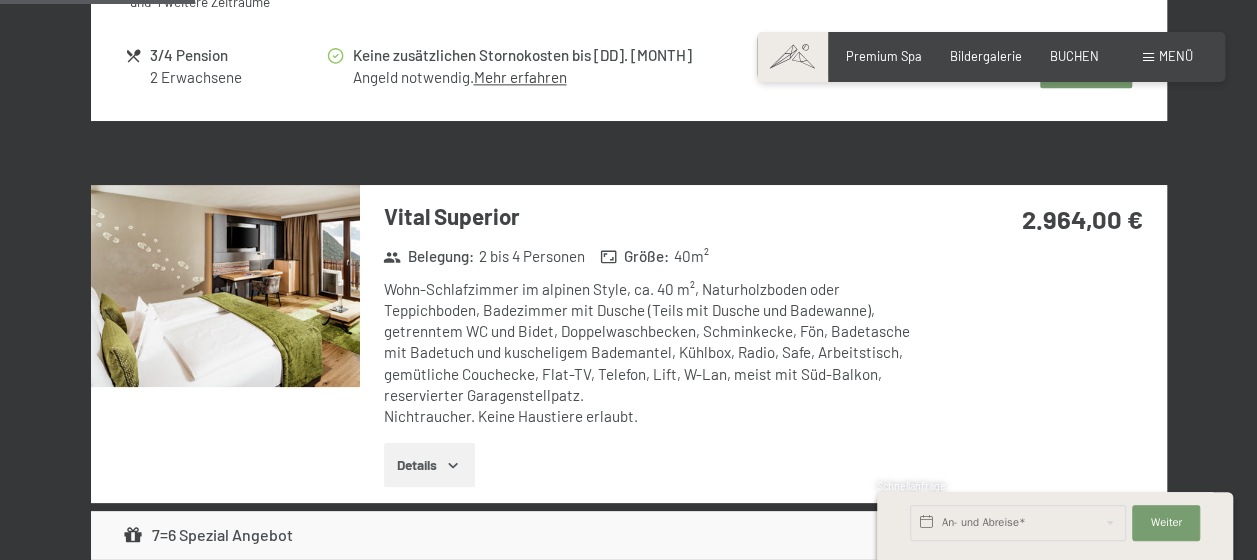 scroll, scrollTop: 1282, scrollLeft: 0, axis: vertical 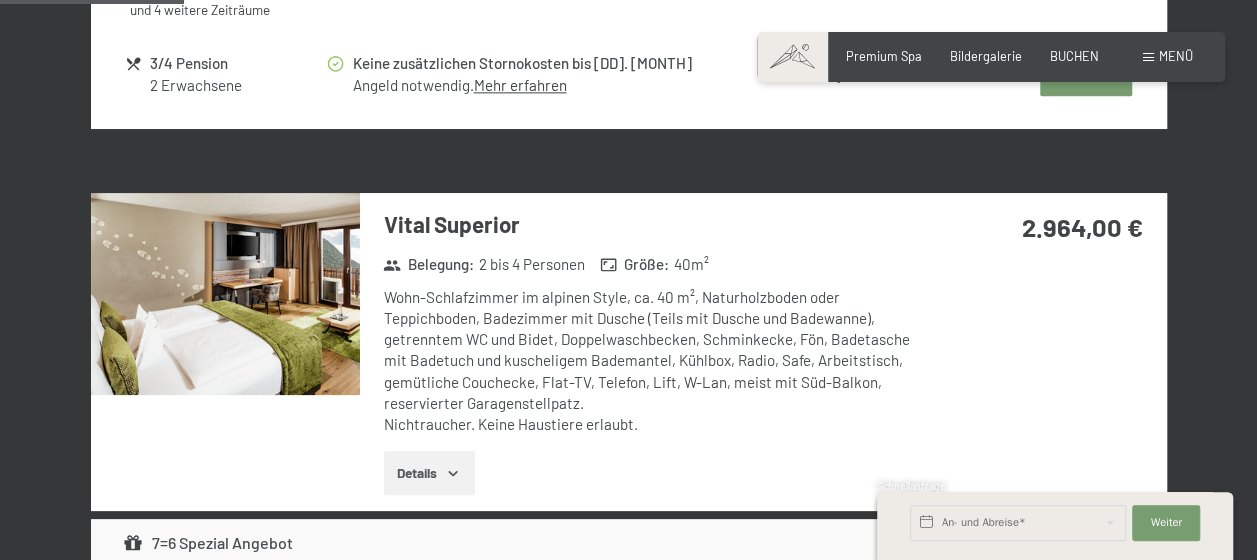 click at bounding box center (225, 294) 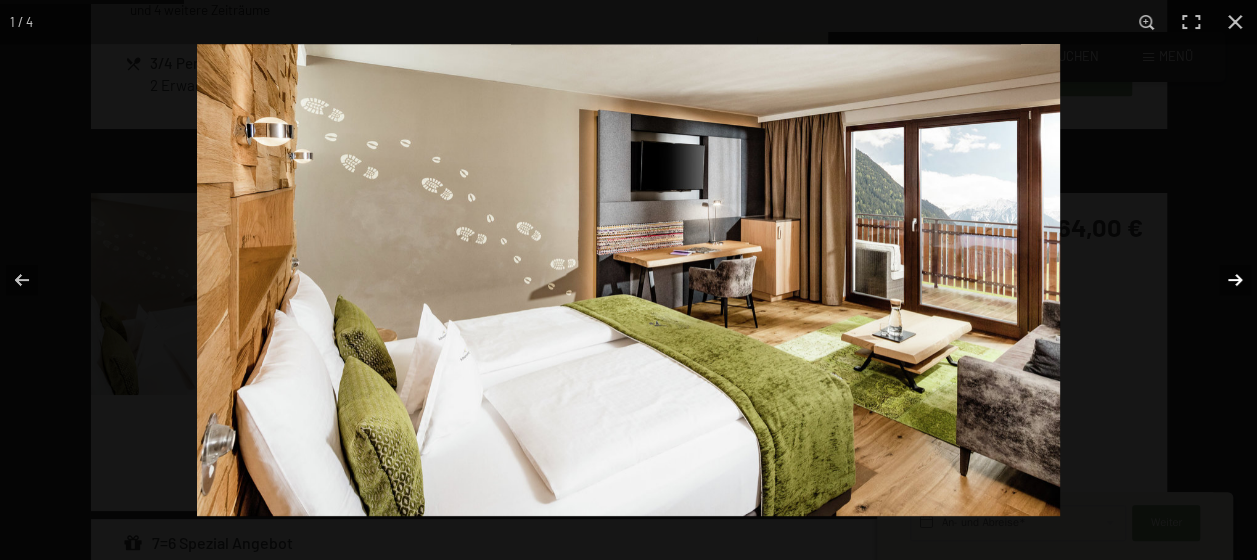 click at bounding box center [1222, 280] 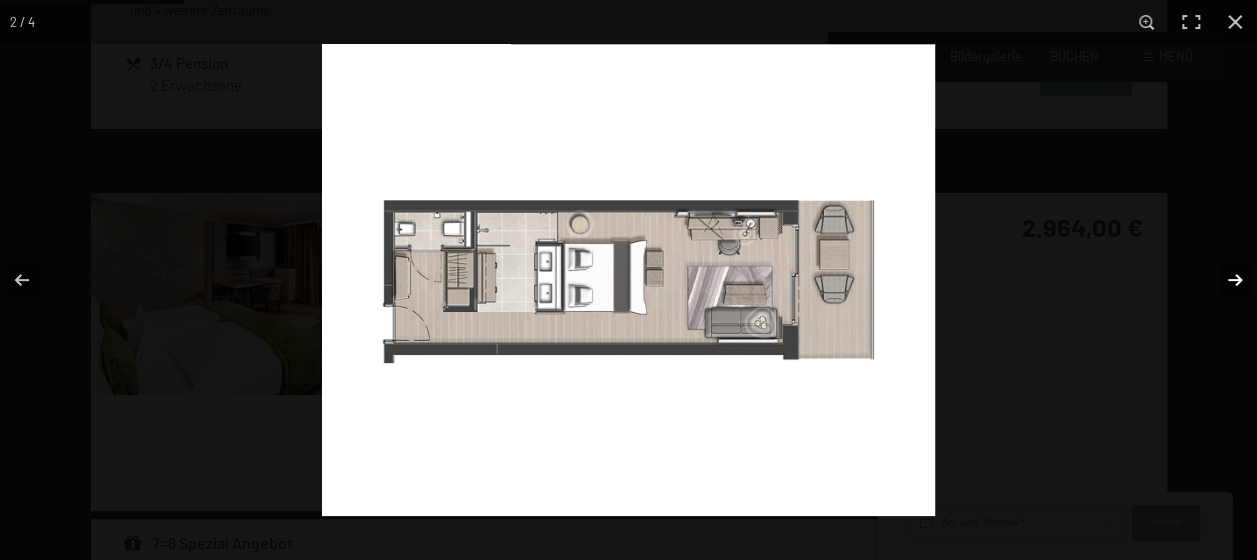 click at bounding box center [1222, 280] 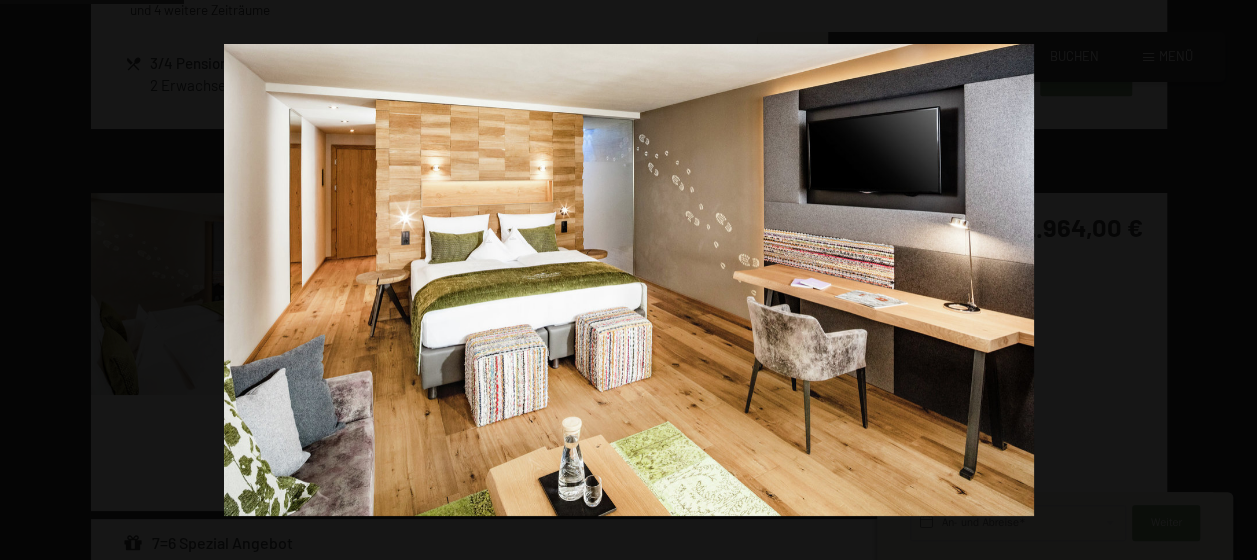 click at bounding box center (1222, 280) 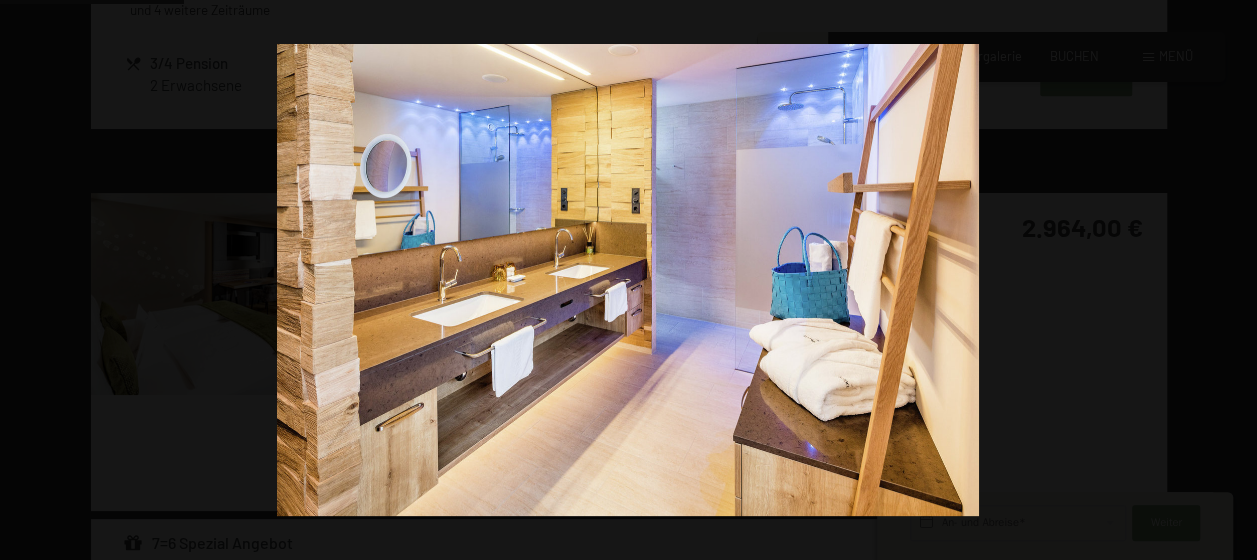 click at bounding box center [1222, 280] 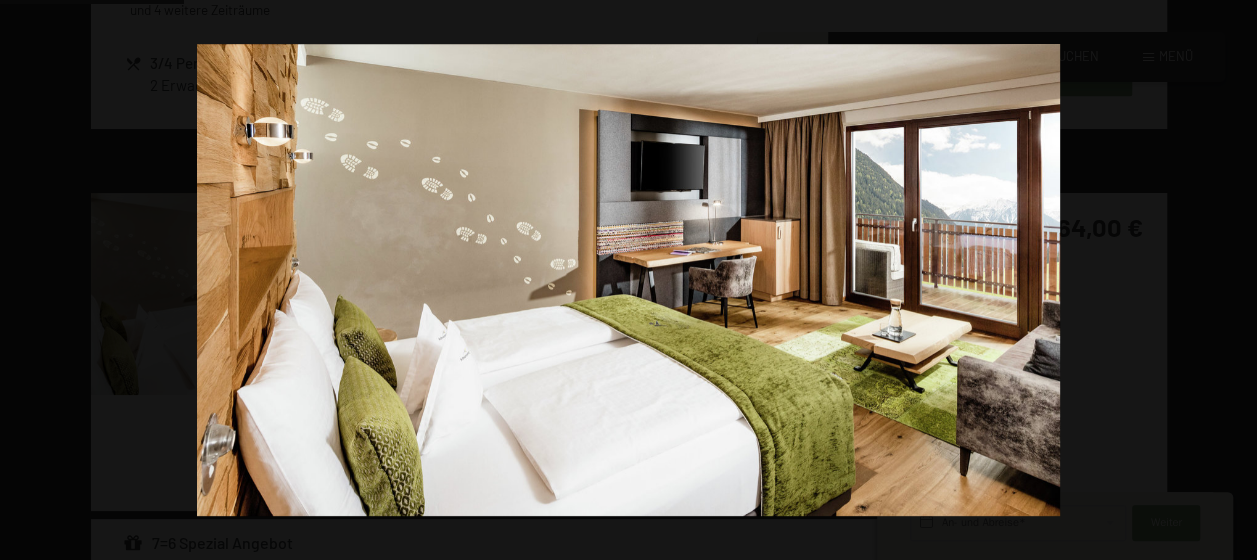 click at bounding box center [1222, 280] 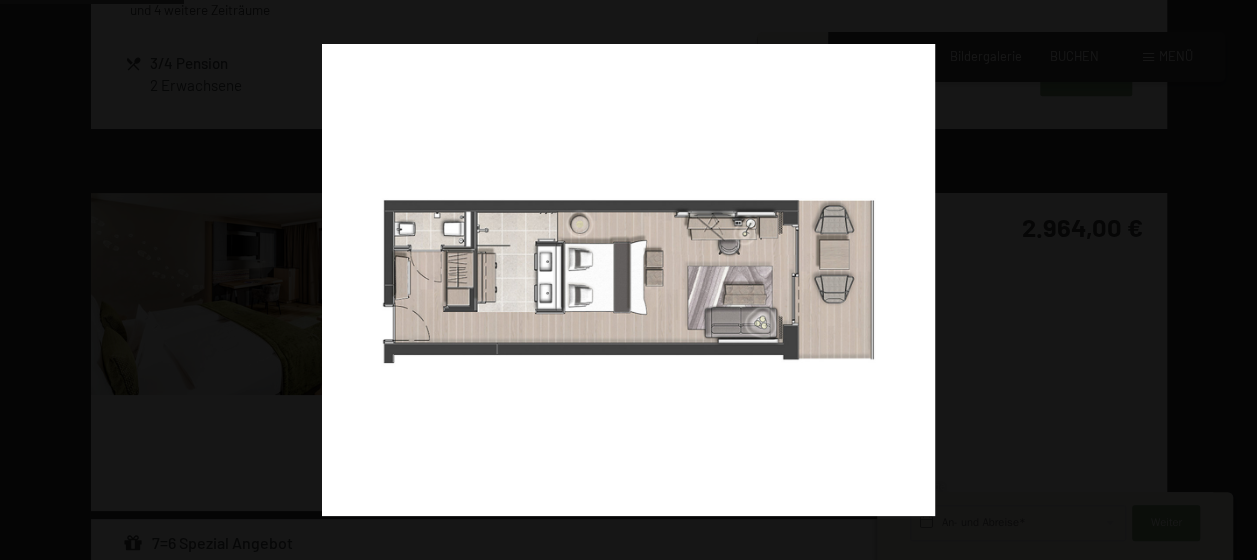 click at bounding box center (1222, 280) 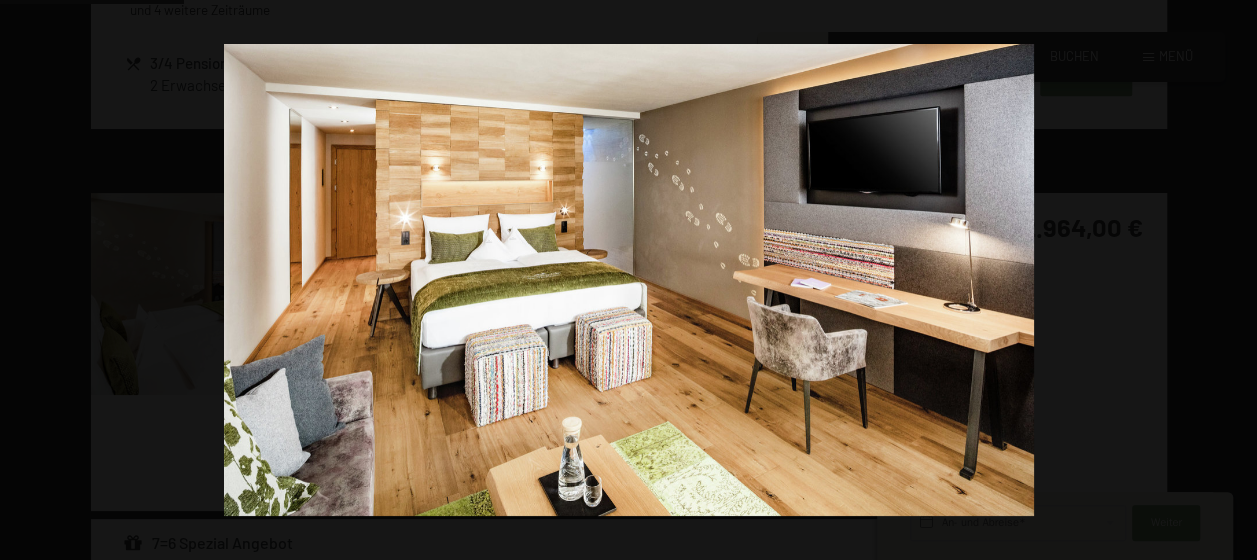 click at bounding box center (1222, 280) 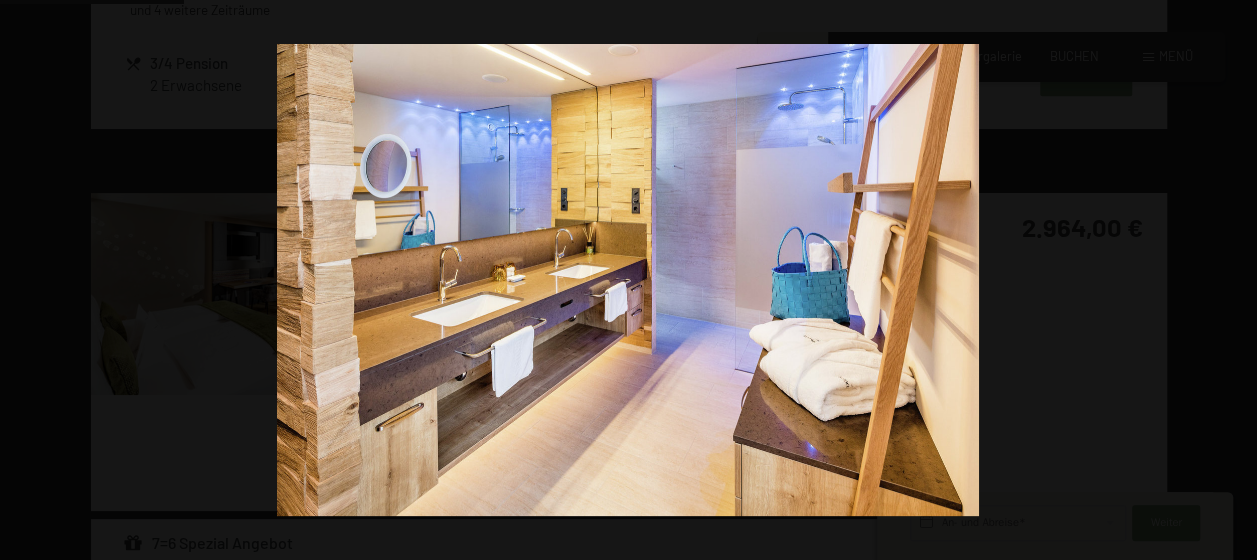 click at bounding box center (1222, 280) 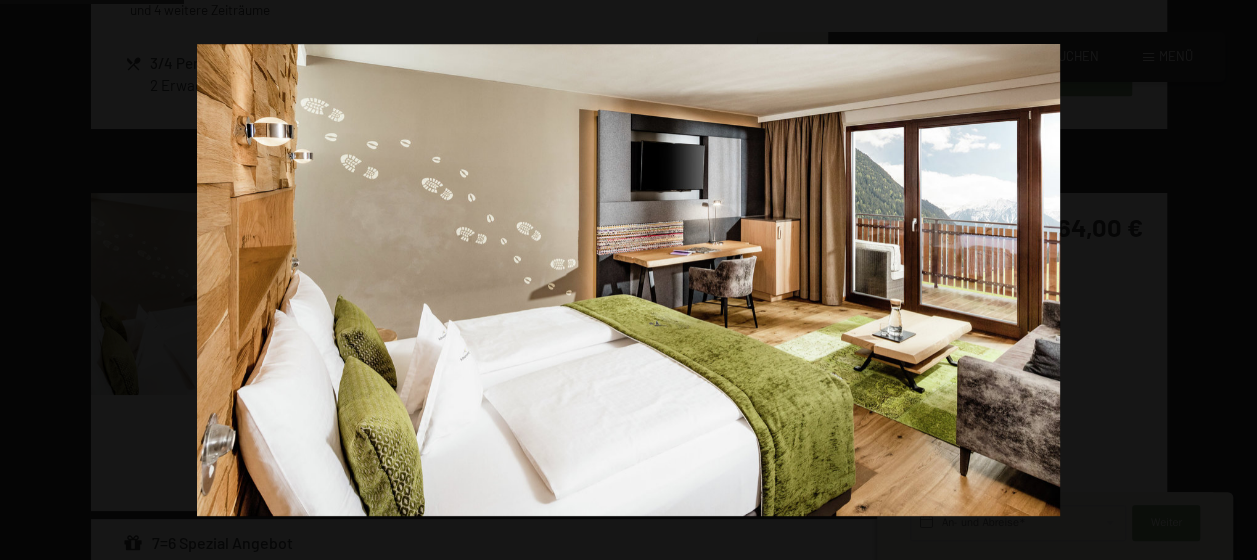 click at bounding box center (1222, 280) 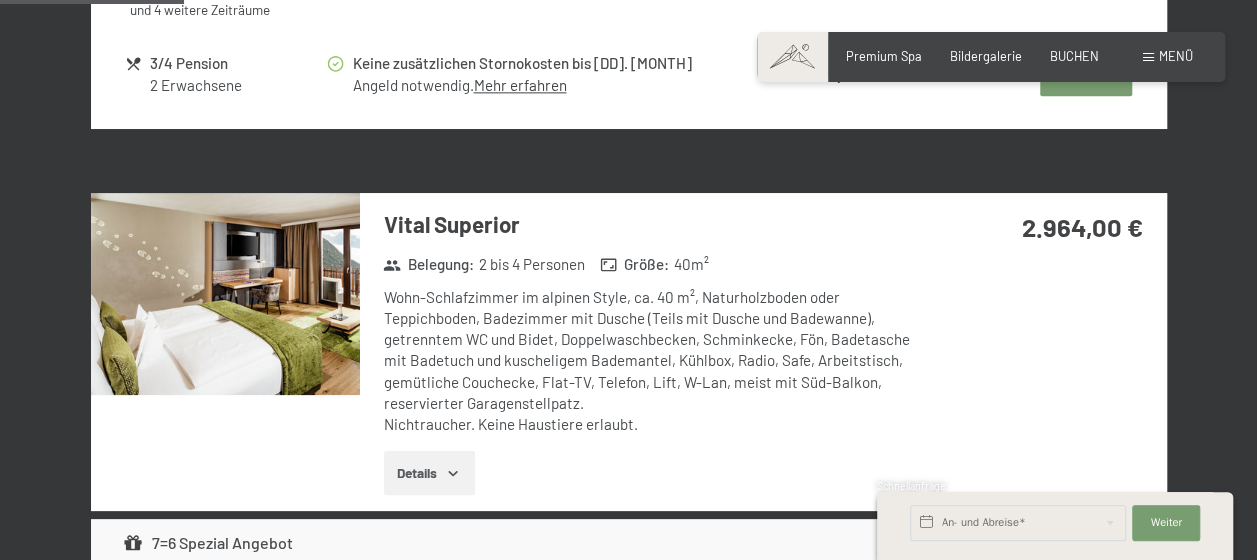click at bounding box center [0, 0] 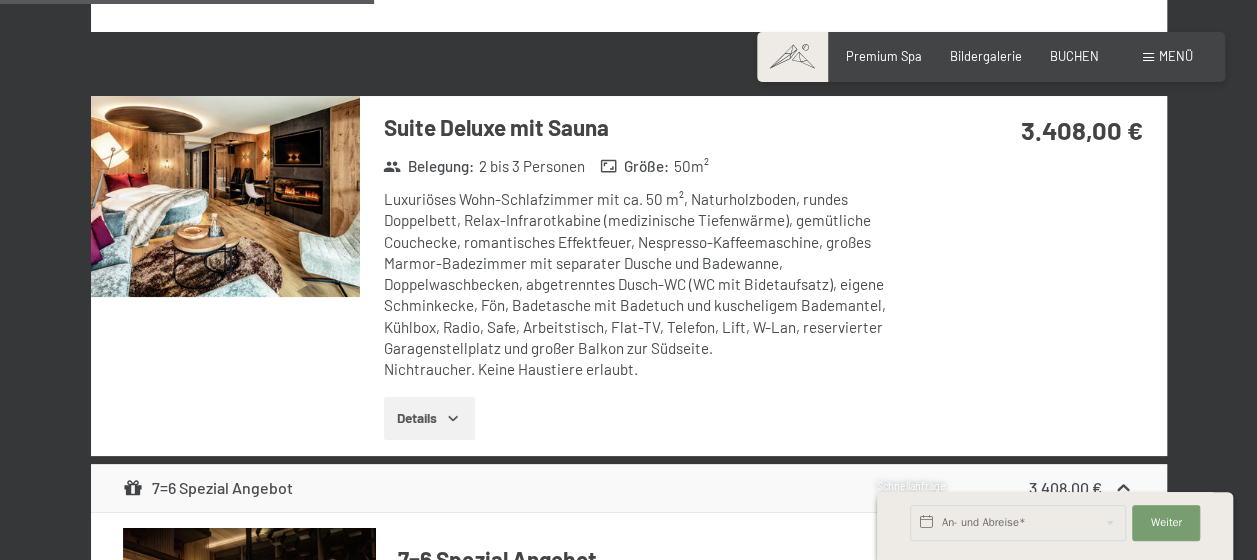 scroll, scrollTop: 2682, scrollLeft: 0, axis: vertical 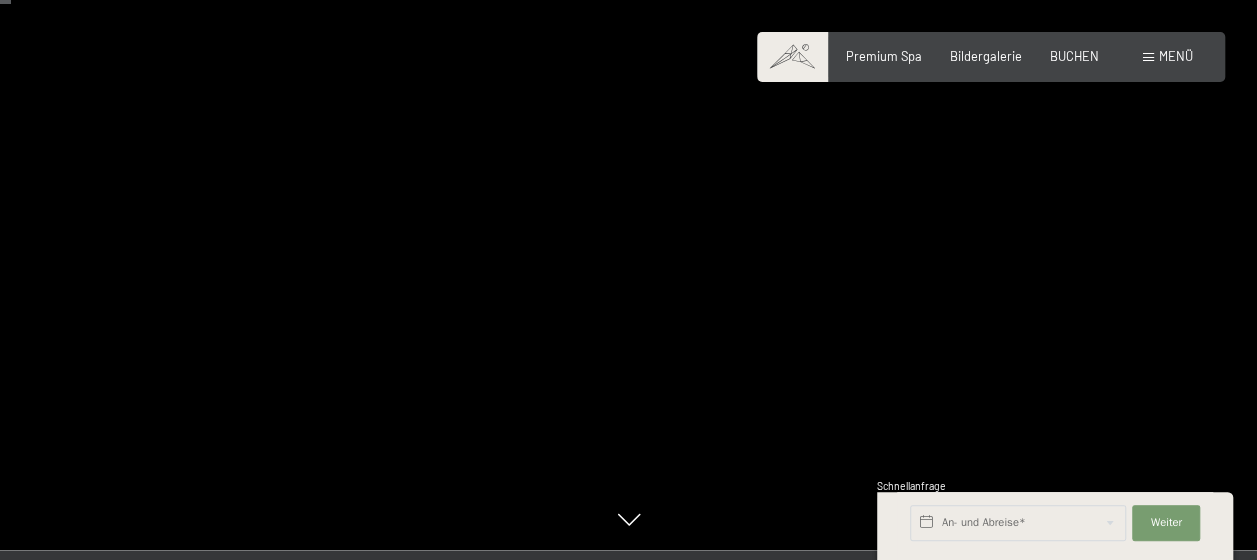click at bounding box center (943, 225) 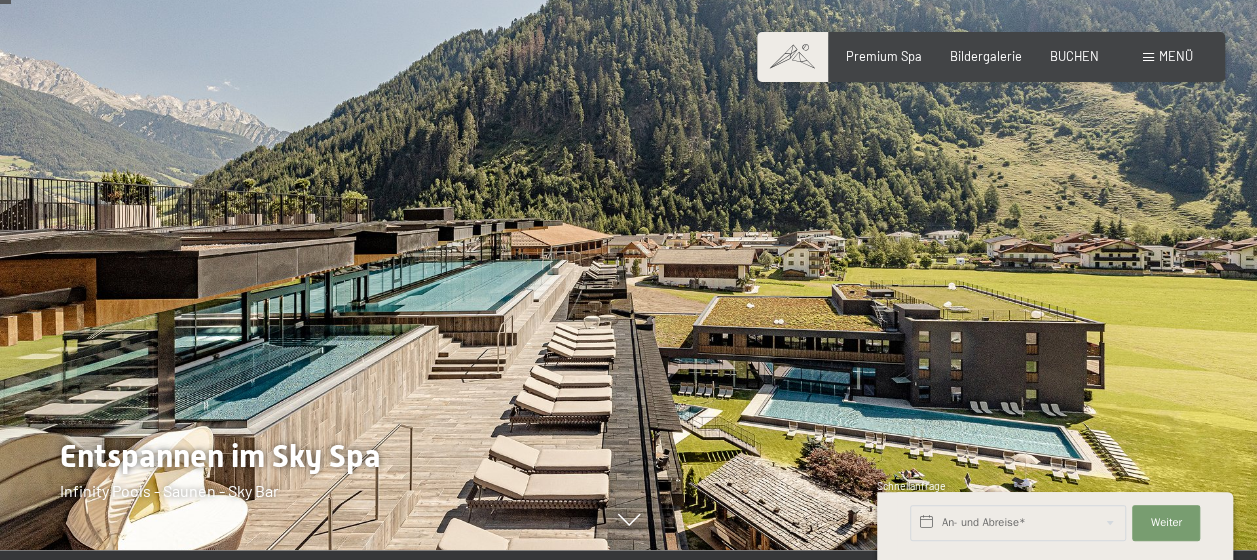 click at bounding box center [943, 225] 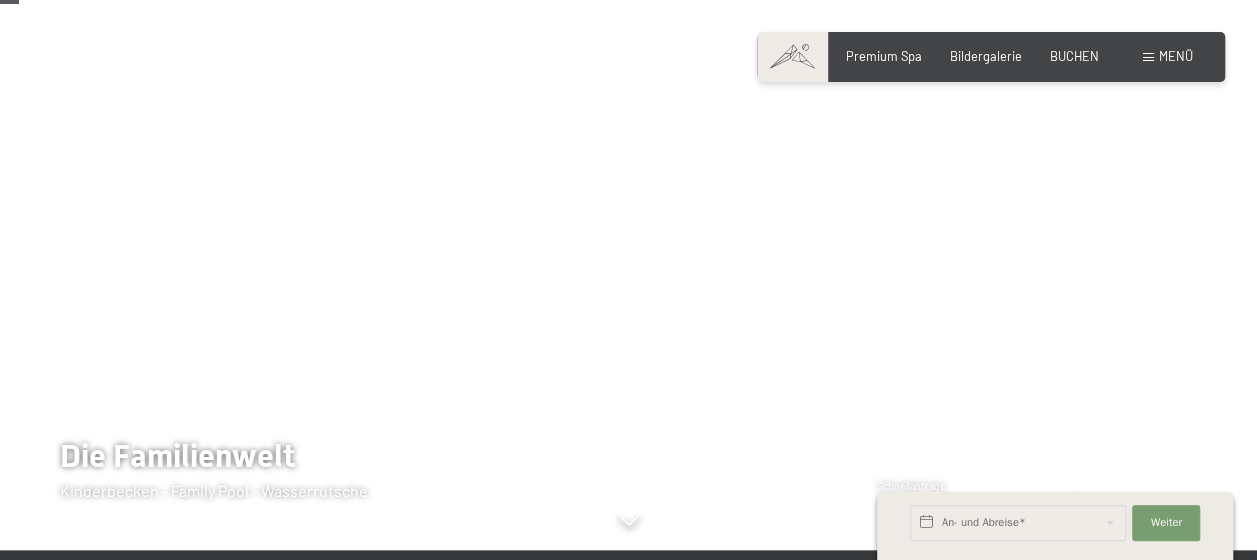 scroll, scrollTop: 300, scrollLeft: 0, axis: vertical 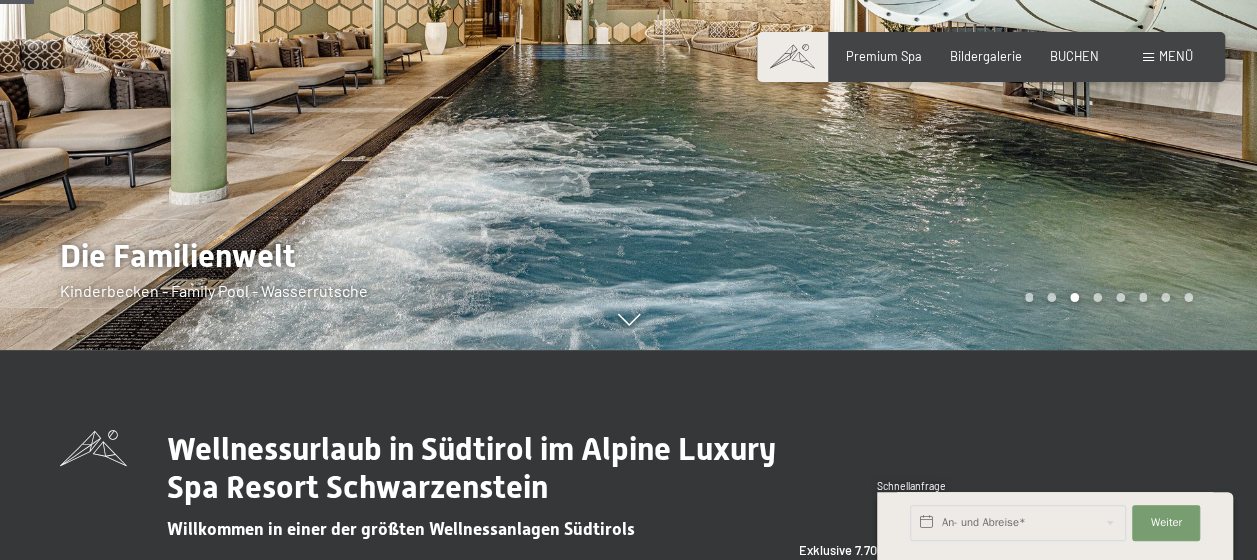click at bounding box center (314, 25) 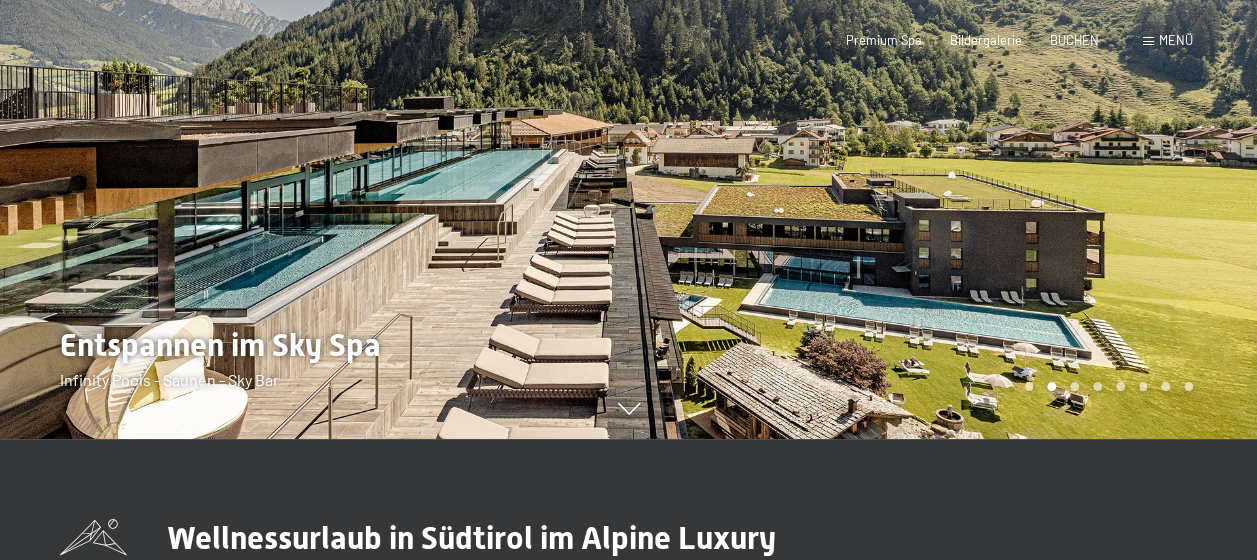 scroll, scrollTop: 0, scrollLeft: 0, axis: both 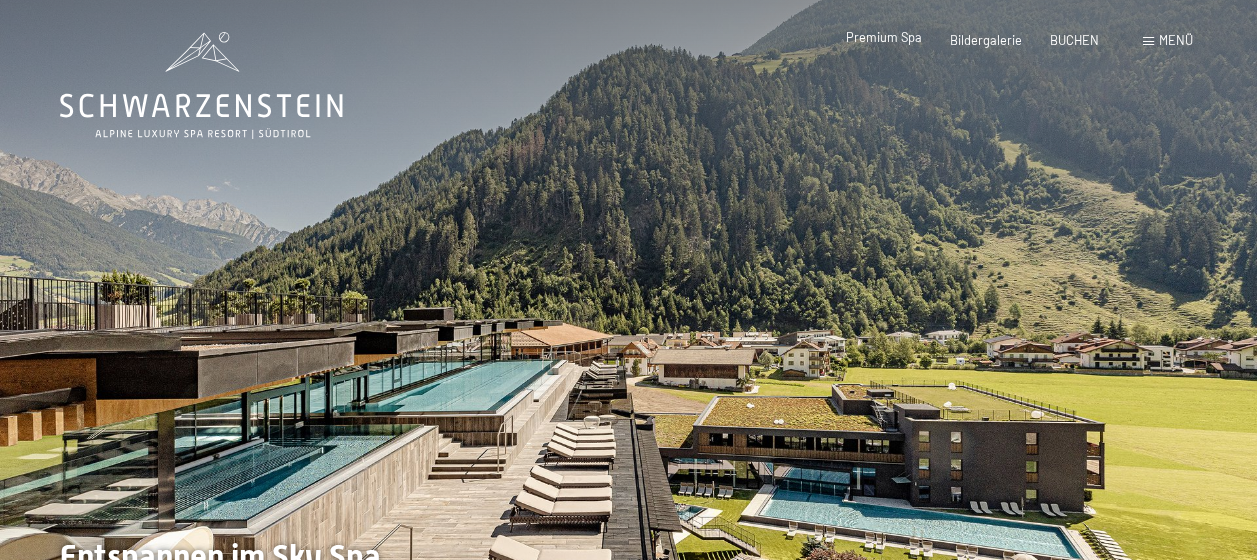 click on "Premium Spa" at bounding box center [884, 37] 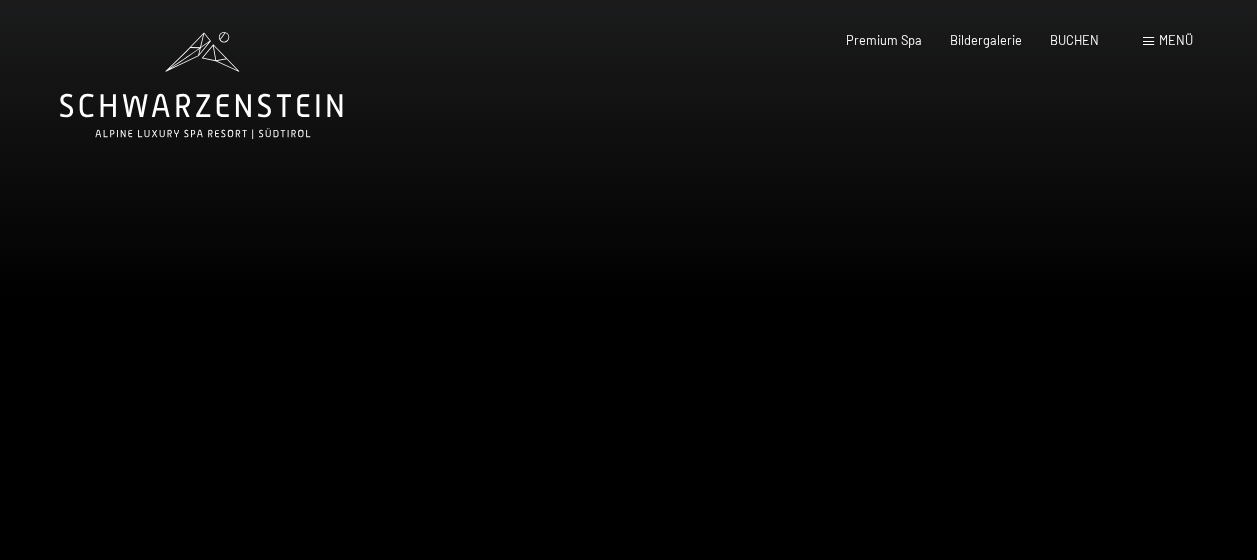 scroll, scrollTop: 0, scrollLeft: 0, axis: both 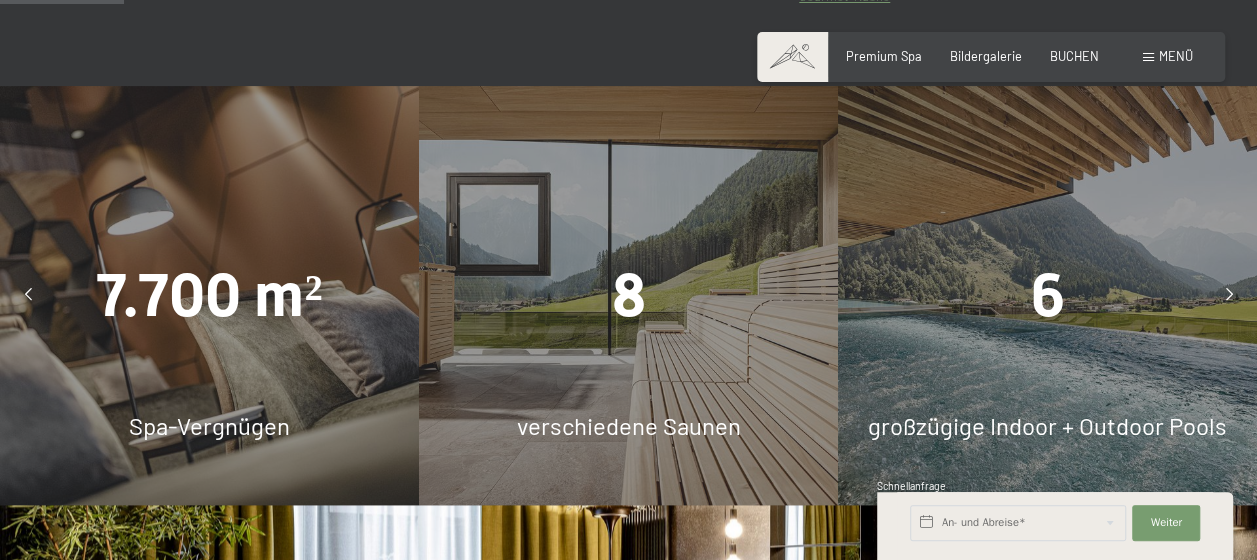 click on "8" at bounding box center (628, 295) 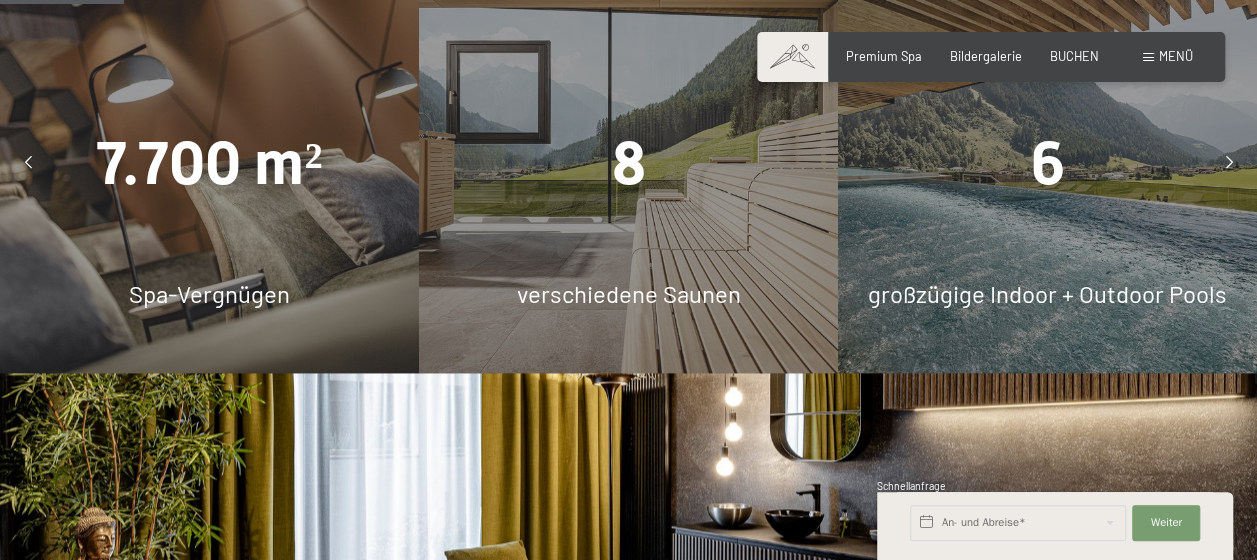 scroll, scrollTop: 1100, scrollLeft: 0, axis: vertical 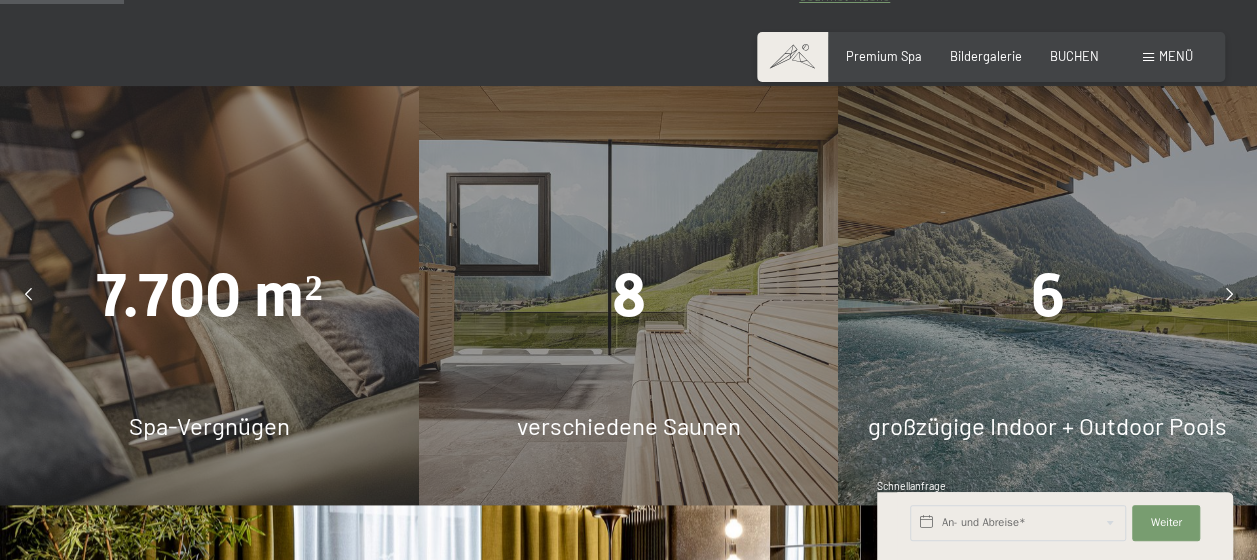 click at bounding box center [1229, 295] 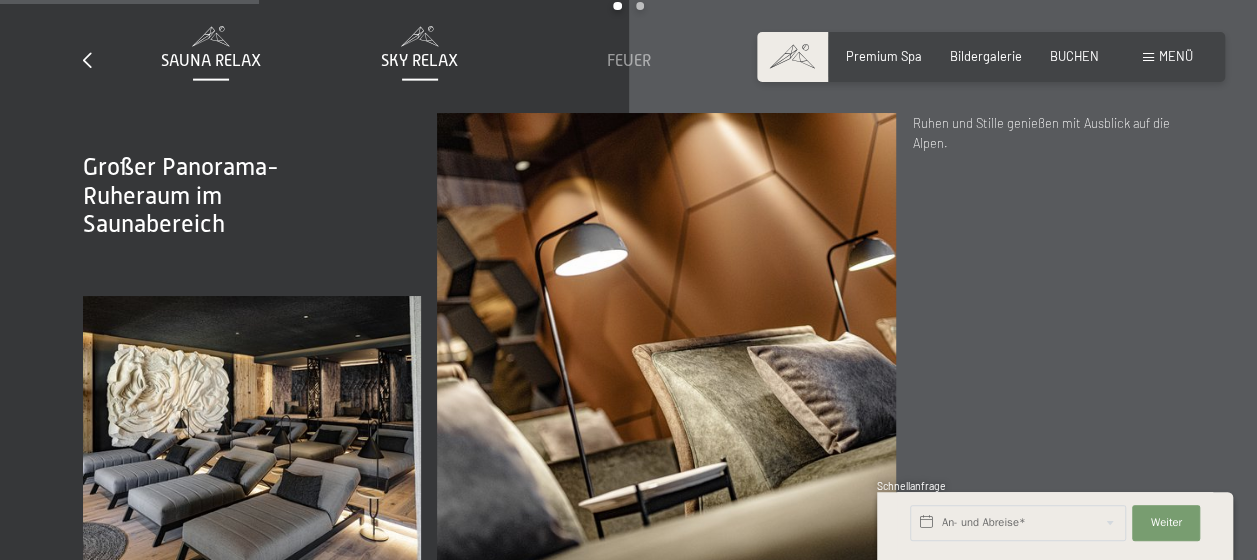 scroll, scrollTop: 2200, scrollLeft: 0, axis: vertical 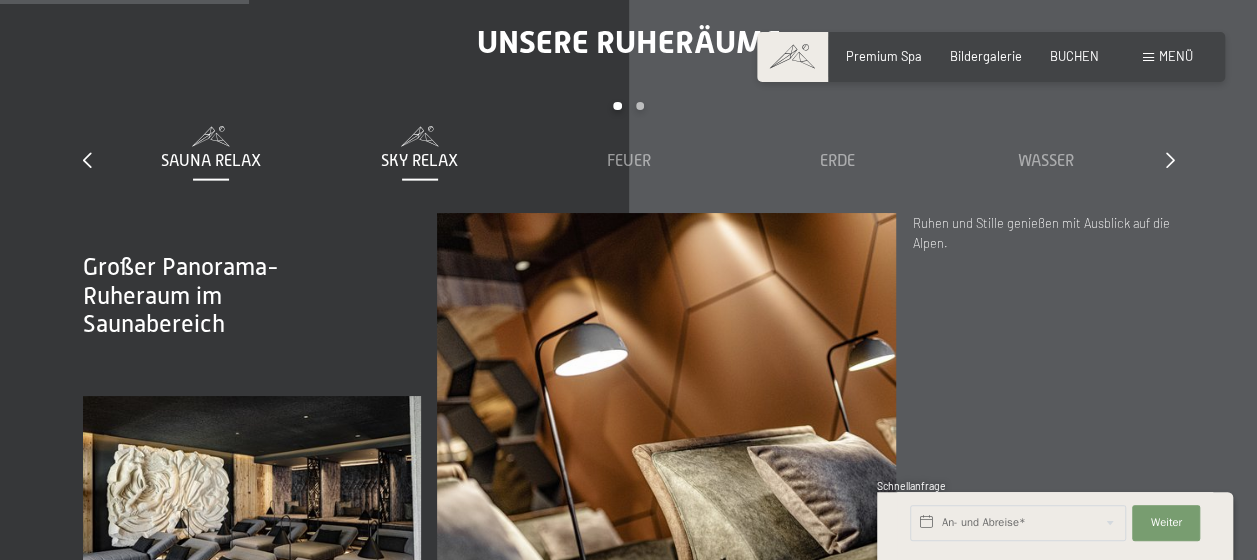 click on "Sky Relax" at bounding box center [419, 161] 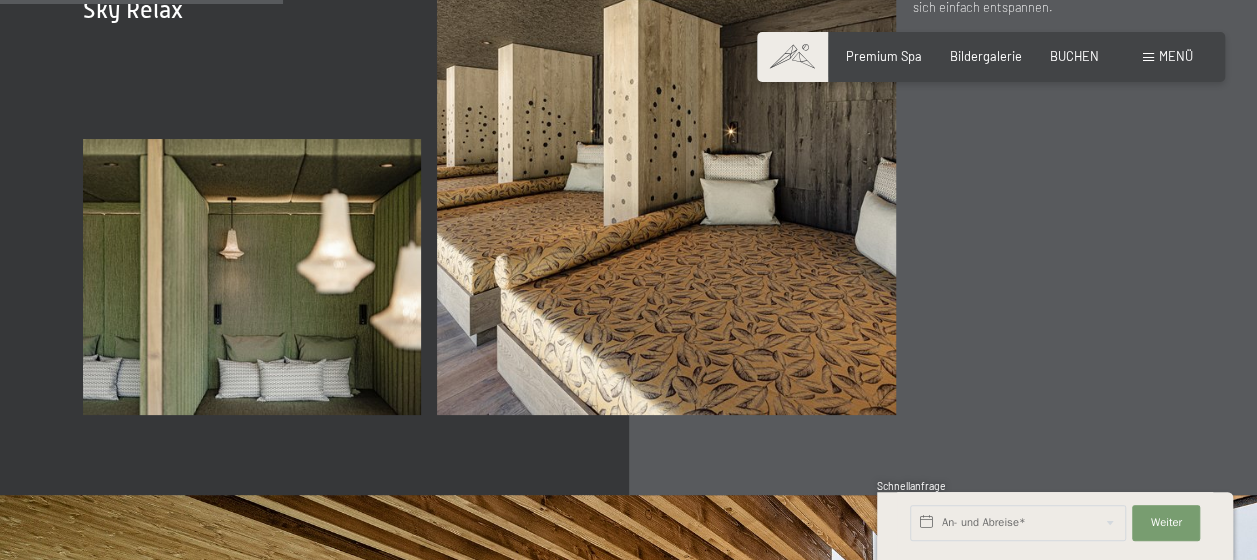 scroll, scrollTop: 2200, scrollLeft: 0, axis: vertical 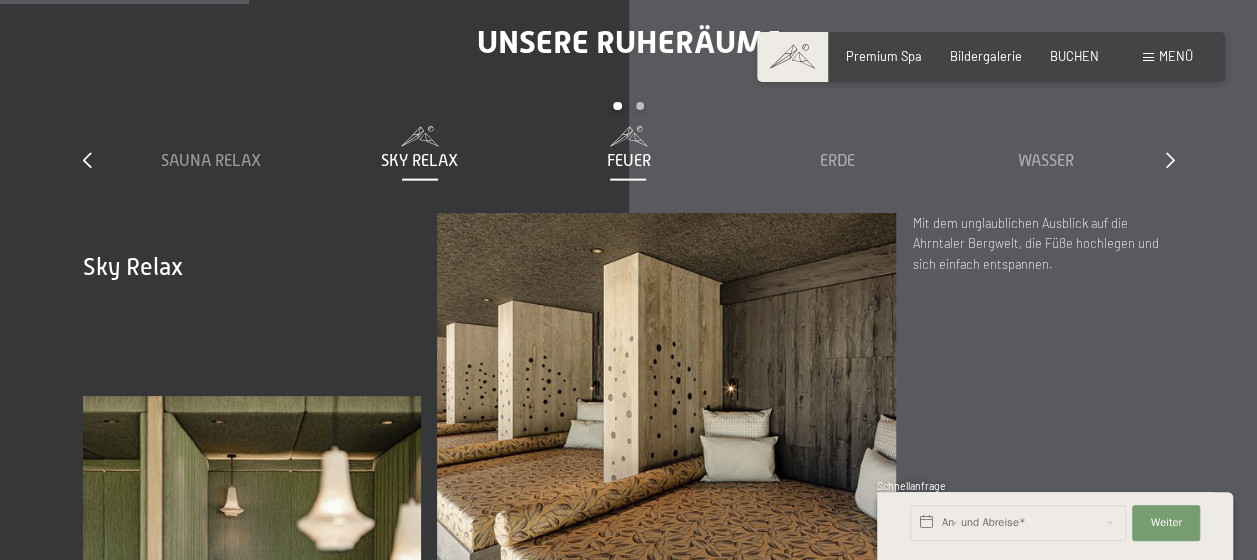 click on "Feuer" at bounding box center (628, 161) 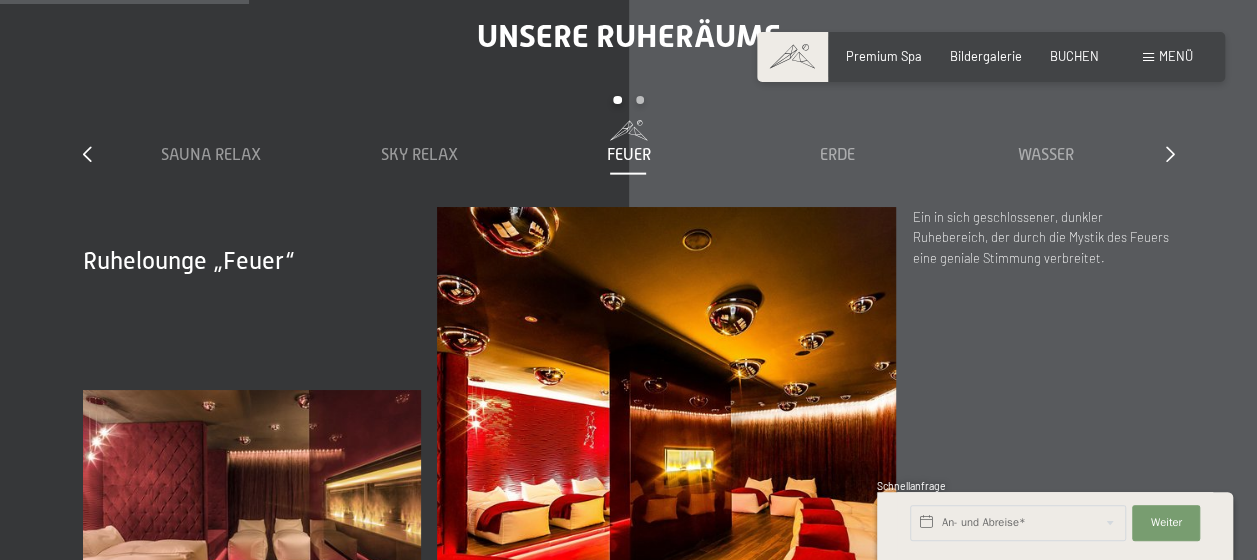 scroll, scrollTop: 2200, scrollLeft: 0, axis: vertical 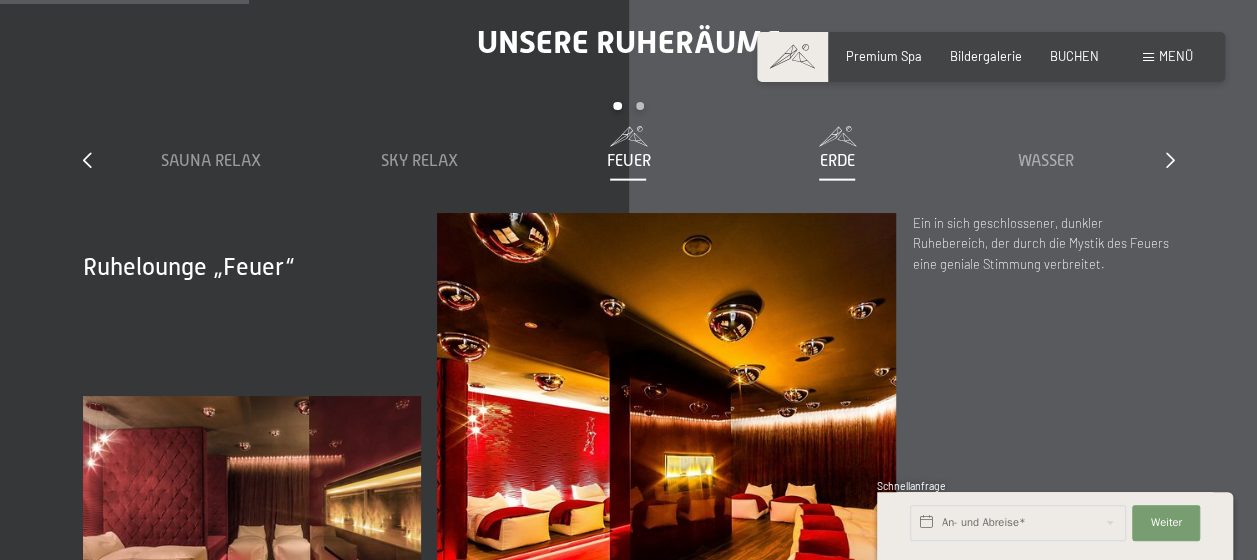 click on "Erde" at bounding box center [837, 161] 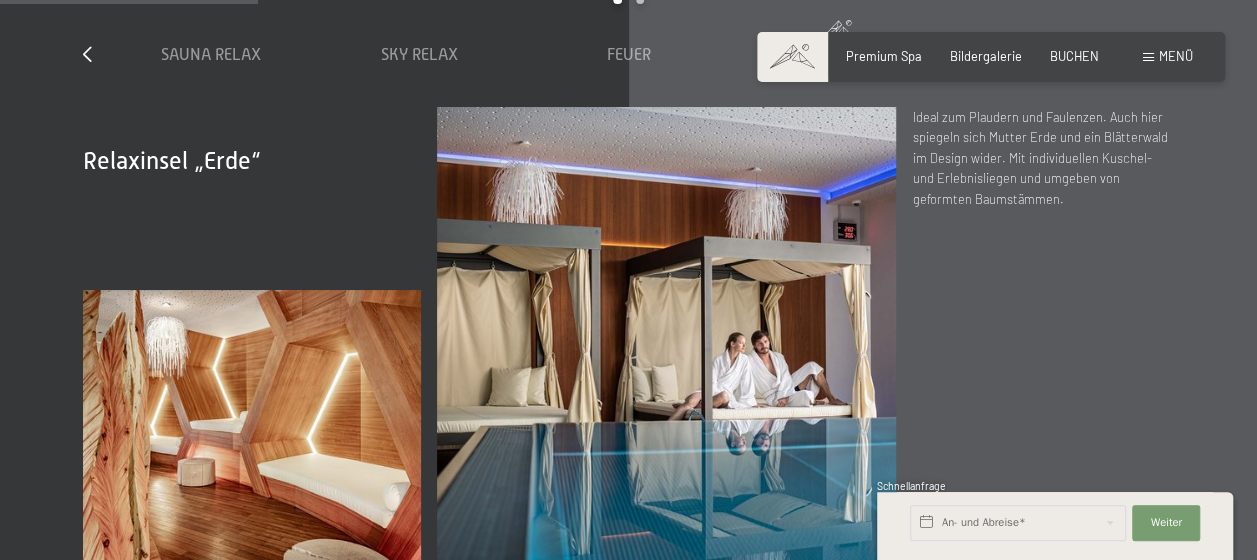scroll, scrollTop: 2200, scrollLeft: 0, axis: vertical 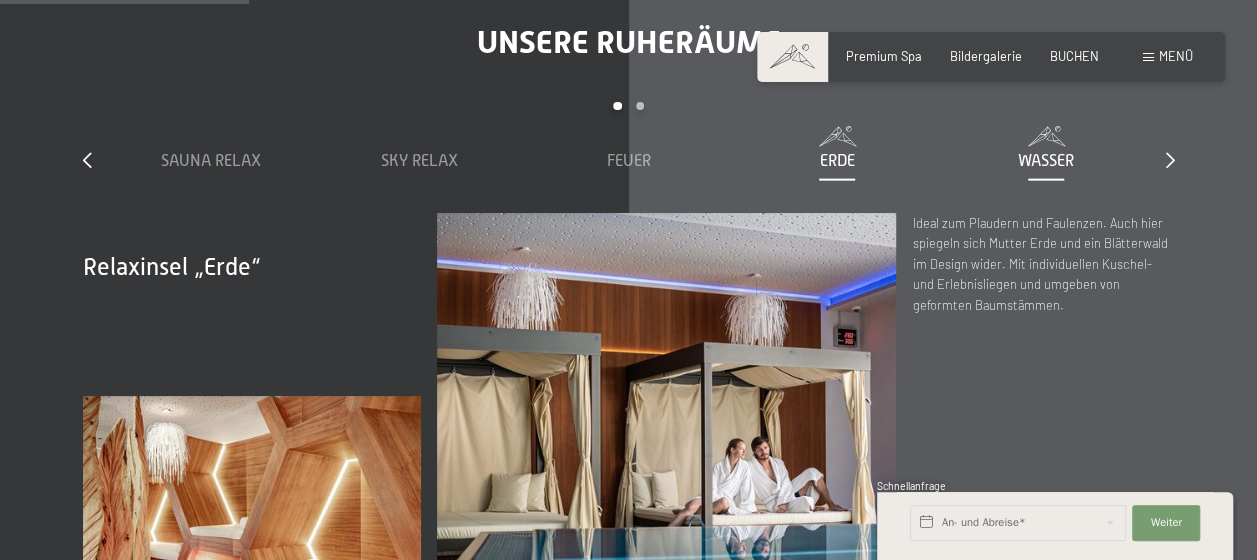 click on "Wasser" at bounding box center [1046, 161] 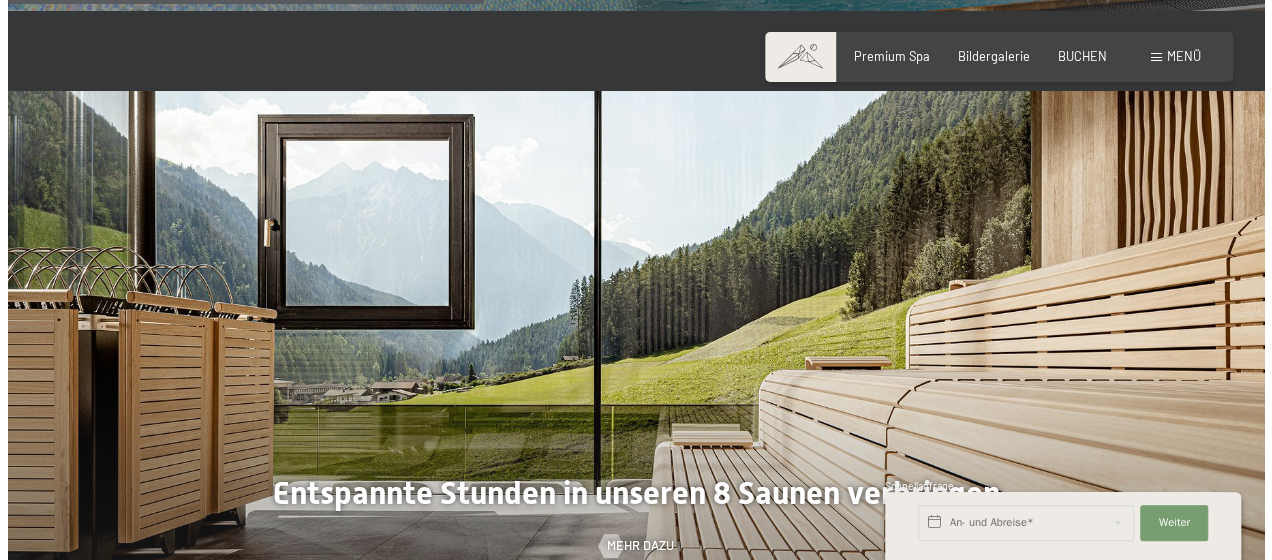 scroll, scrollTop: 4300, scrollLeft: 0, axis: vertical 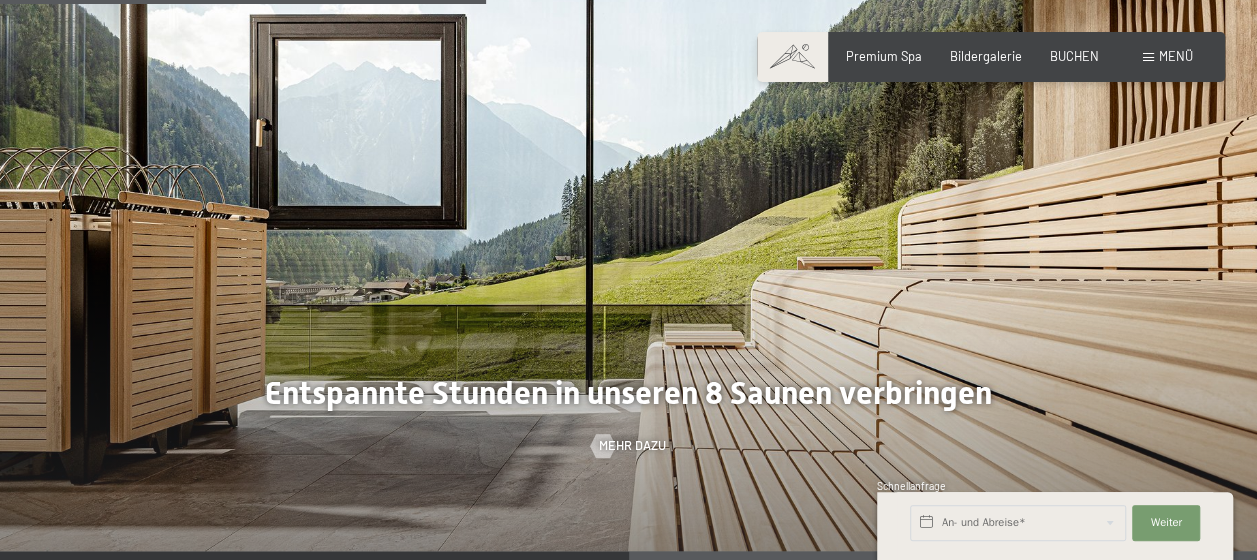 click at bounding box center [628, 271] 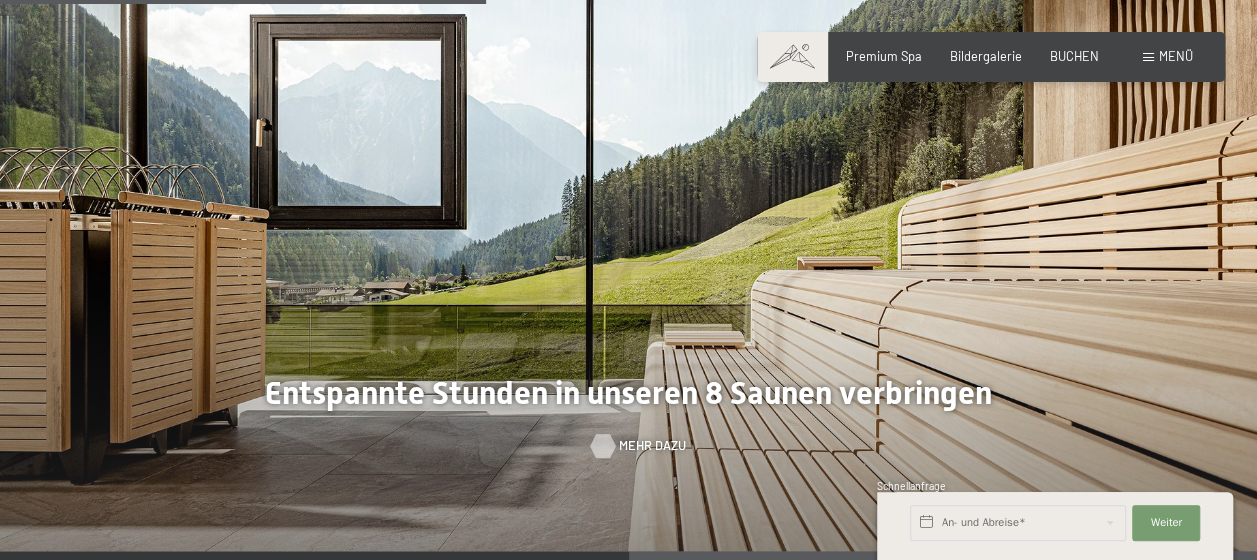click on "Mehr dazu" at bounding box center [652, 446] 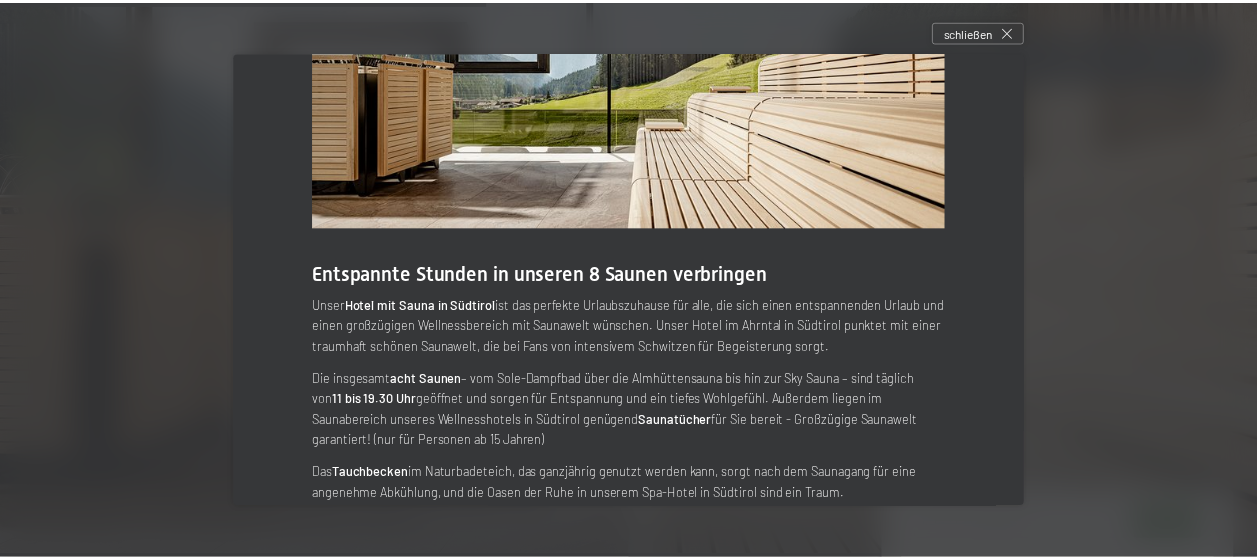 scroll, scrollTop: 0, scrollLeft: 0, axis: both 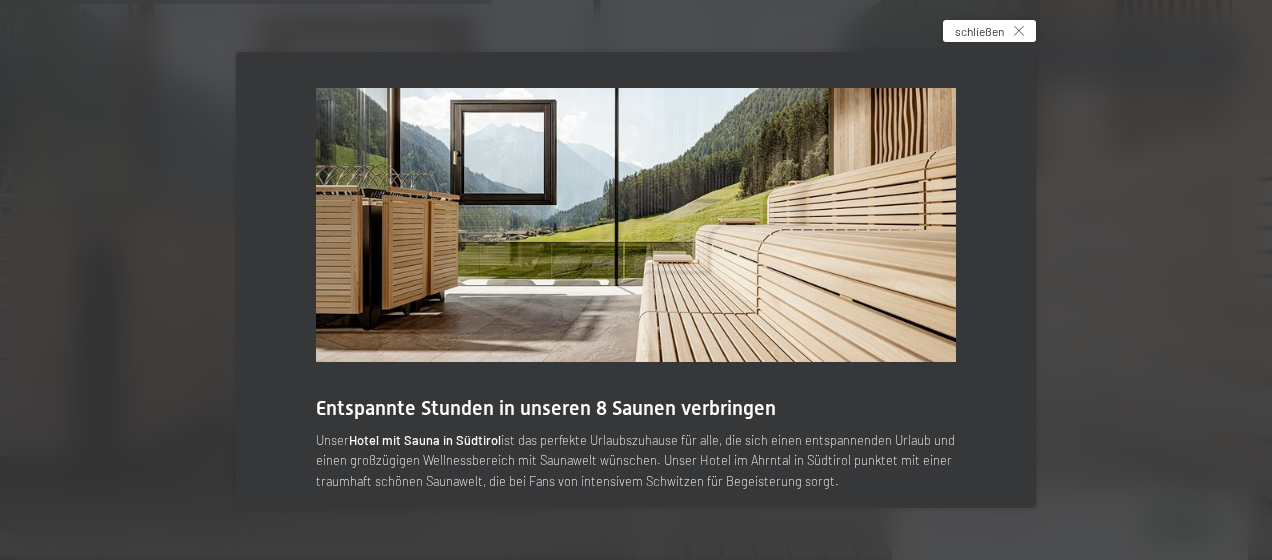 click on "schließen" at bounding box center (979, 31) 